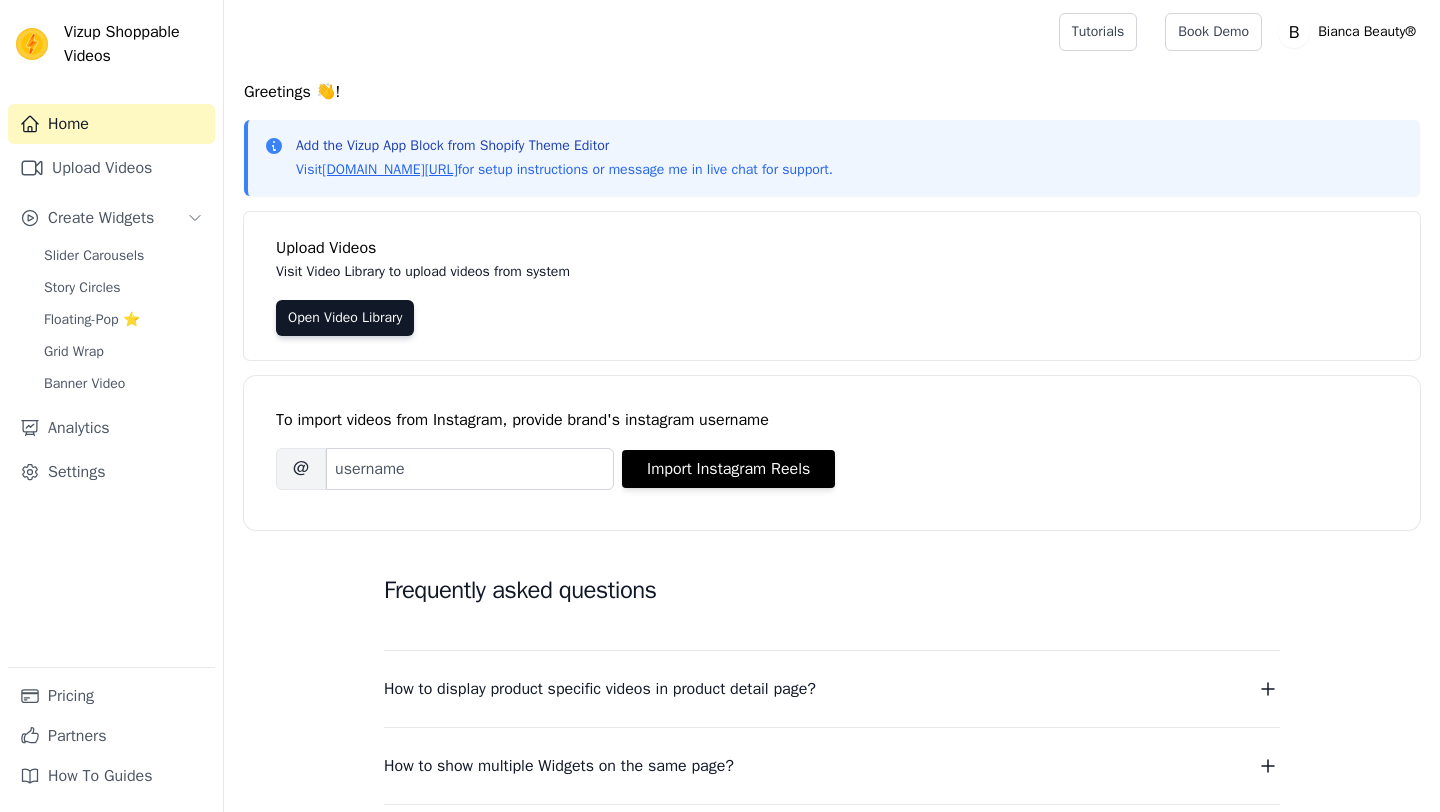 scroll, scrollTop: 0, scrollLeft: 0, axis: both 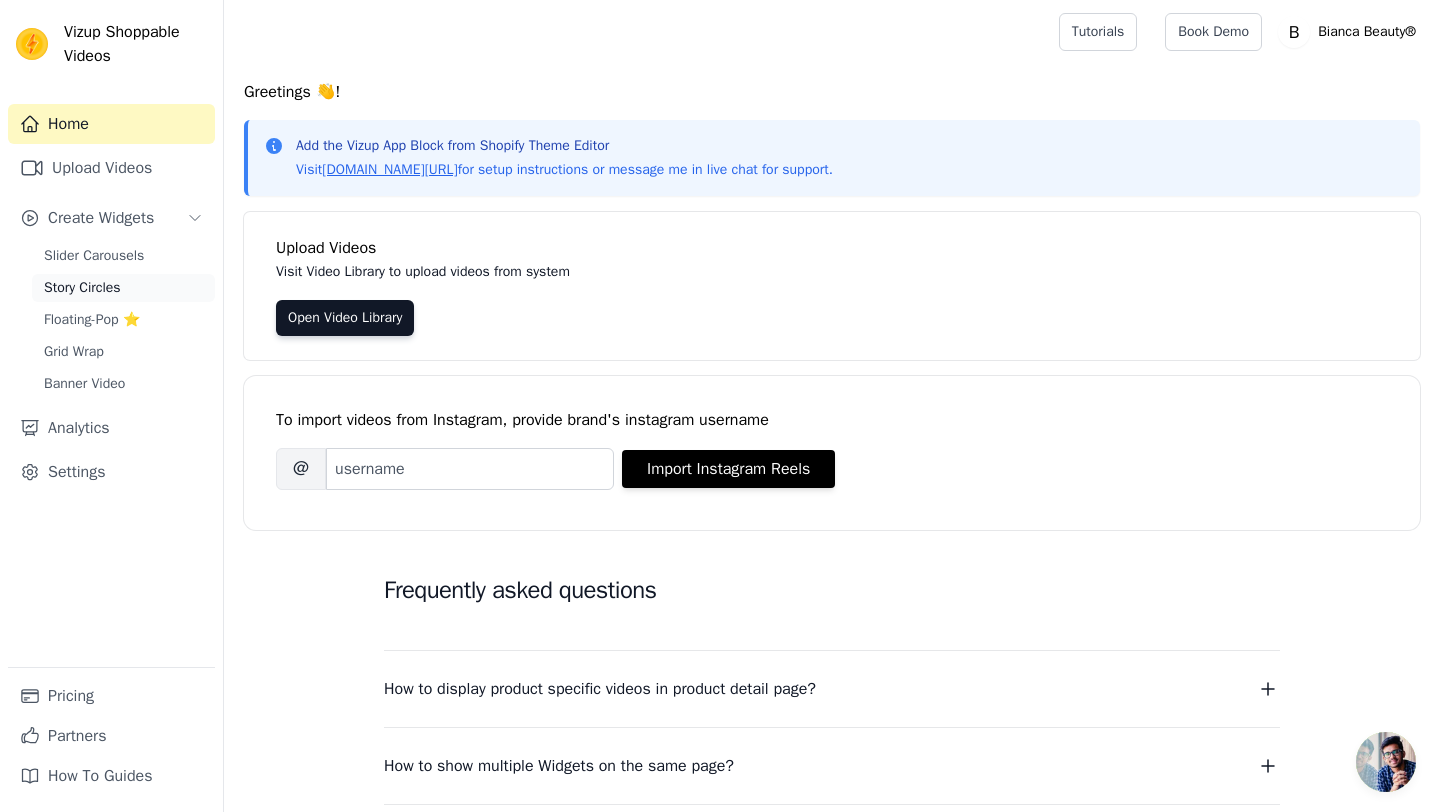 click on "Story Circles" at bounding box center (82, 288) 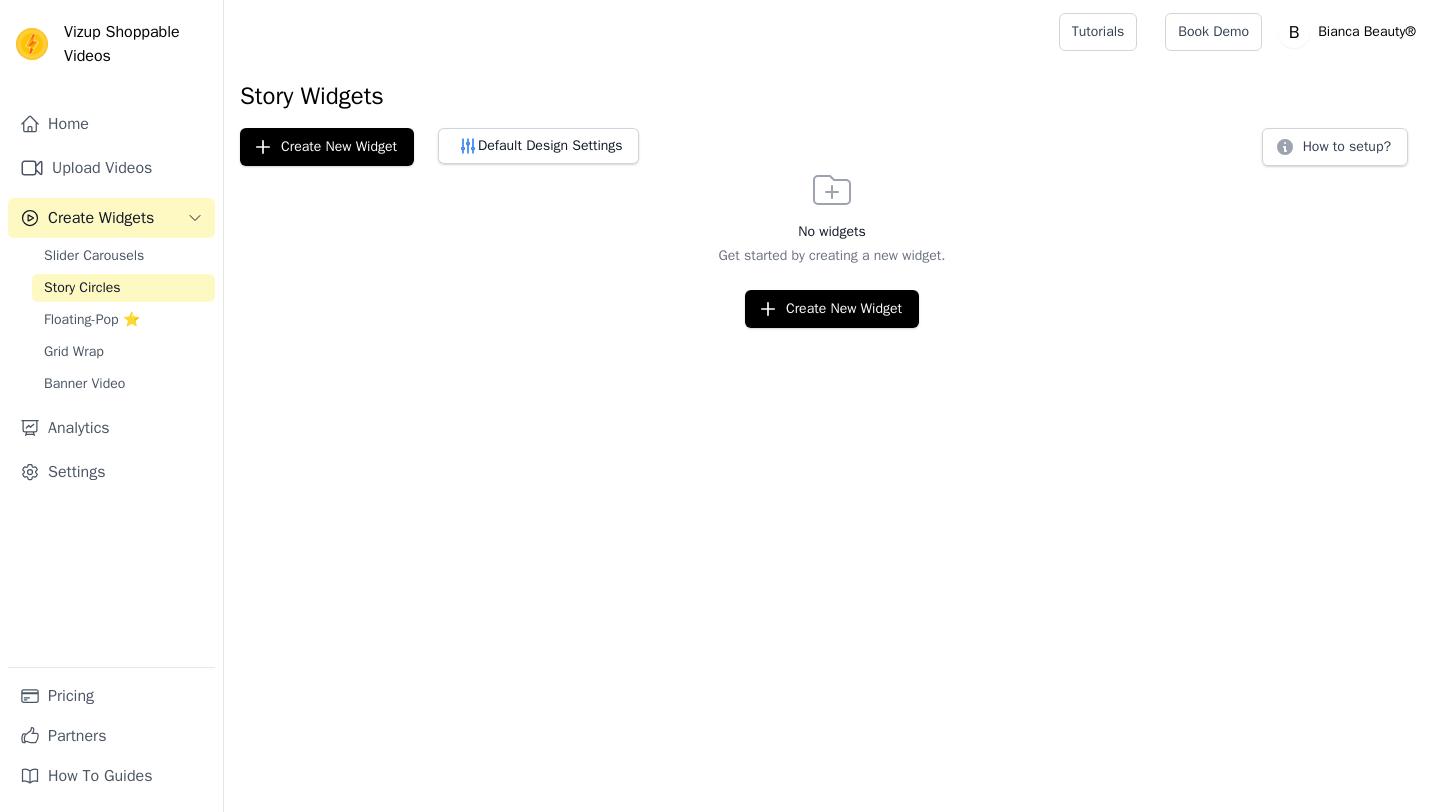 scroll, scrollTop: 0, scrollLeft: 0, axis: both 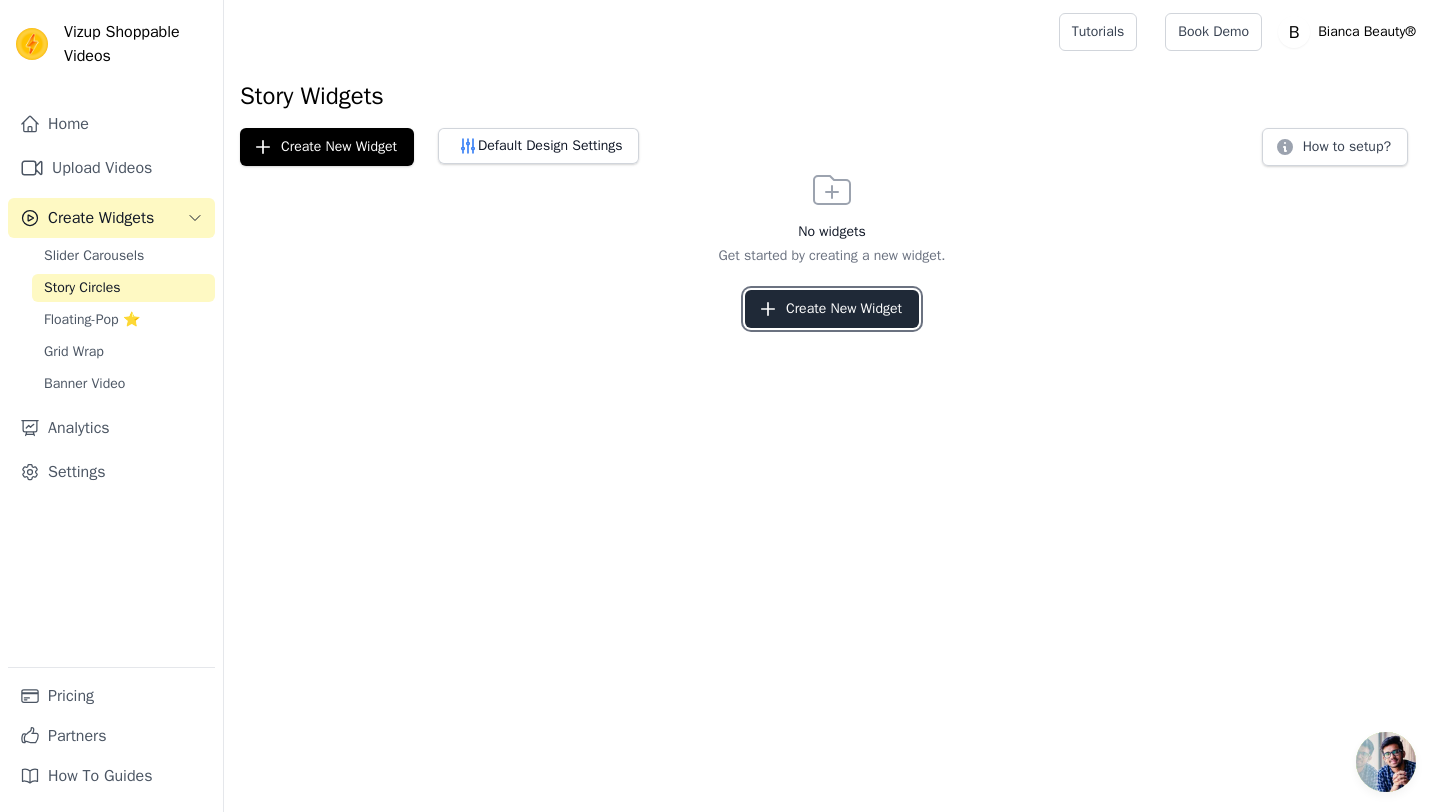 click on "Create New Widget" at bounding box center [832, 309] 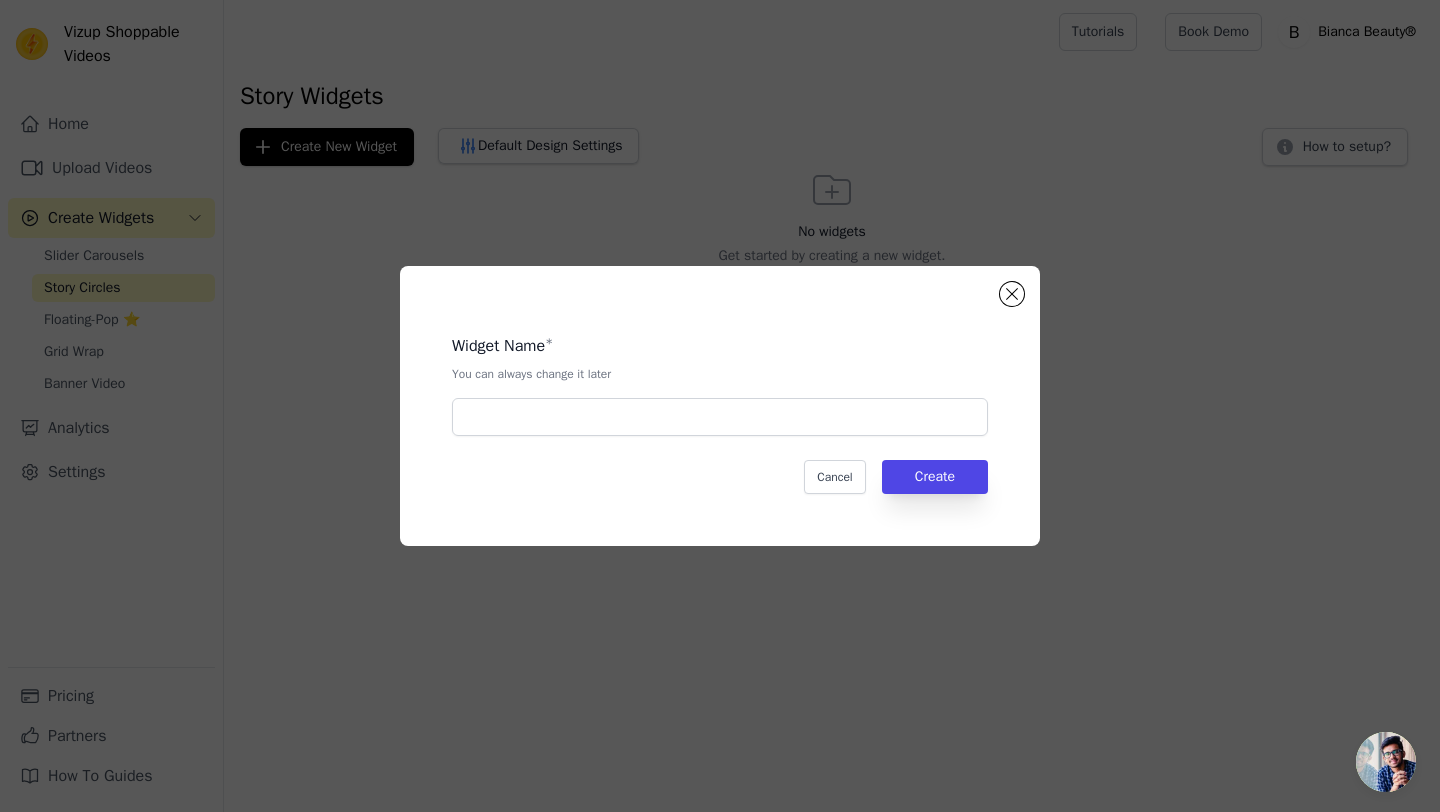 click on "Cancel   Create" at bounding box center [720, 477] 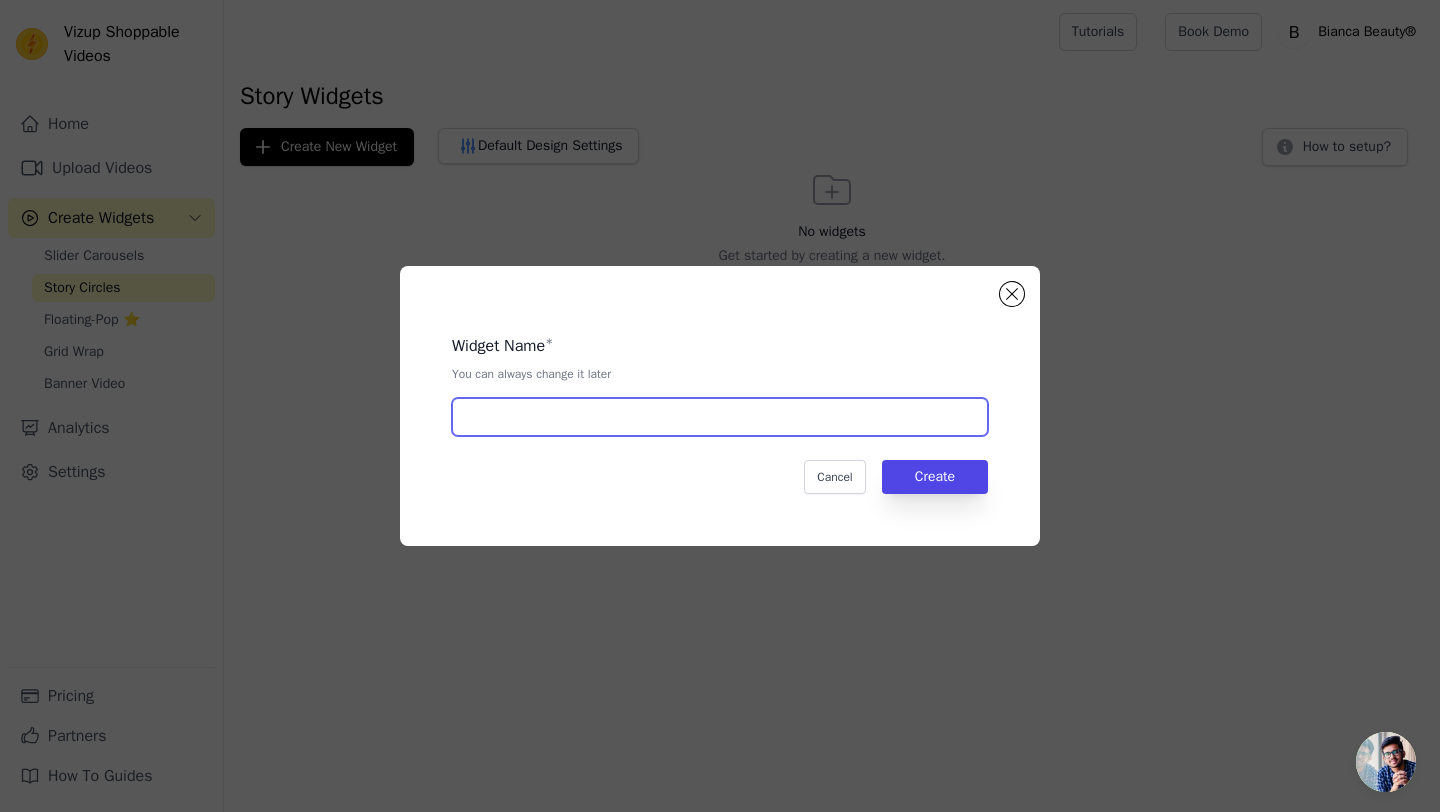 click at bounding box center (720, 417) 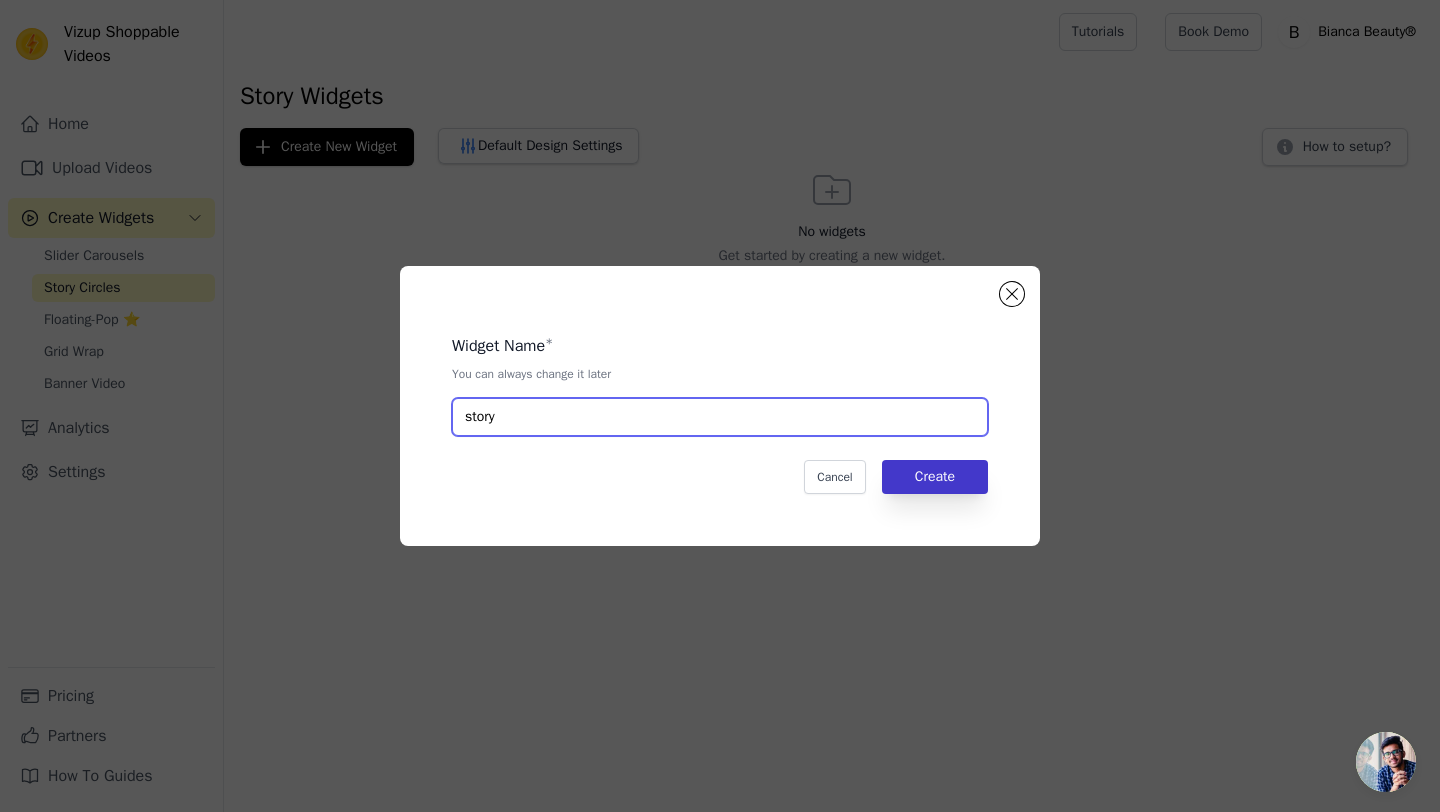 type on "story" 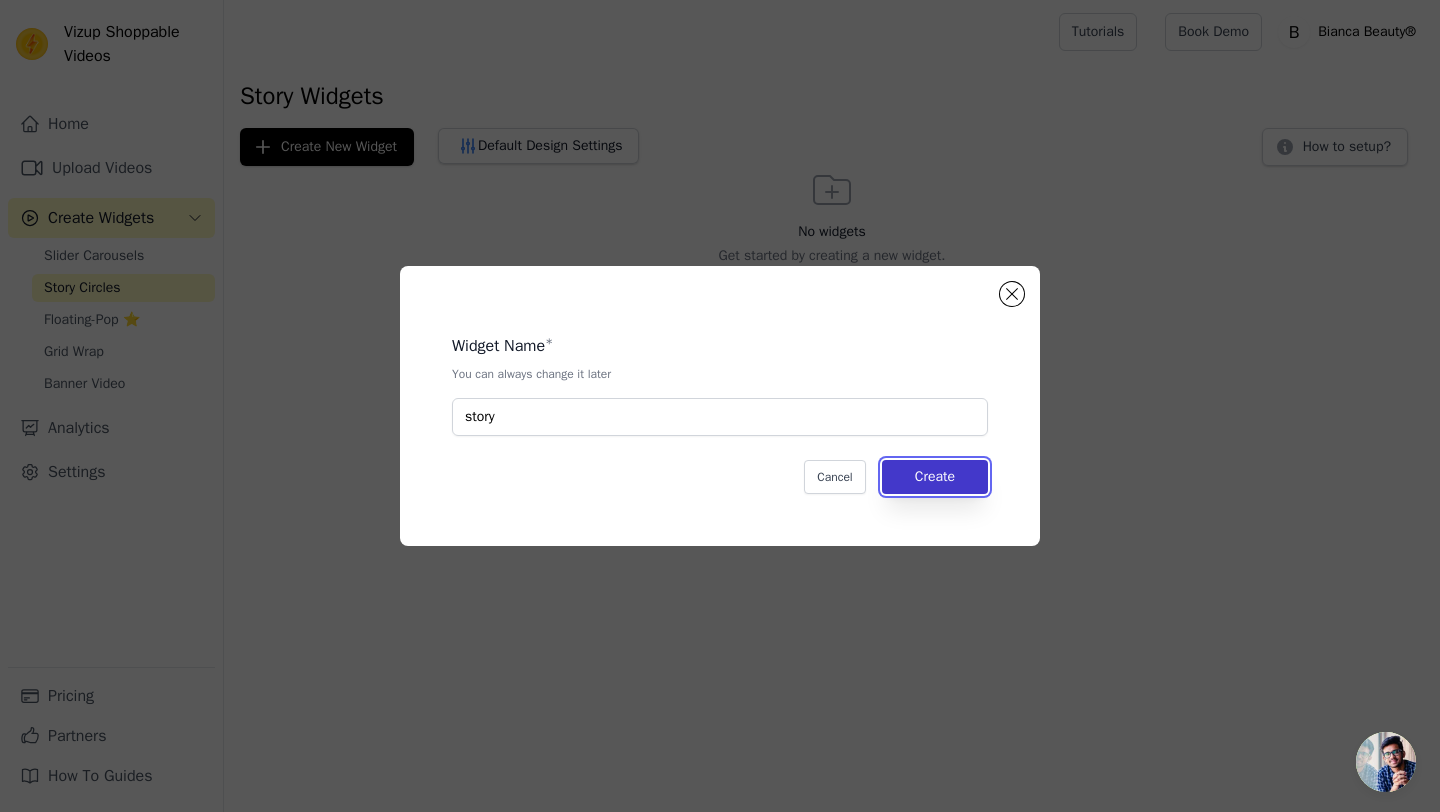 click on "Create" at bounding box center (935, 477) 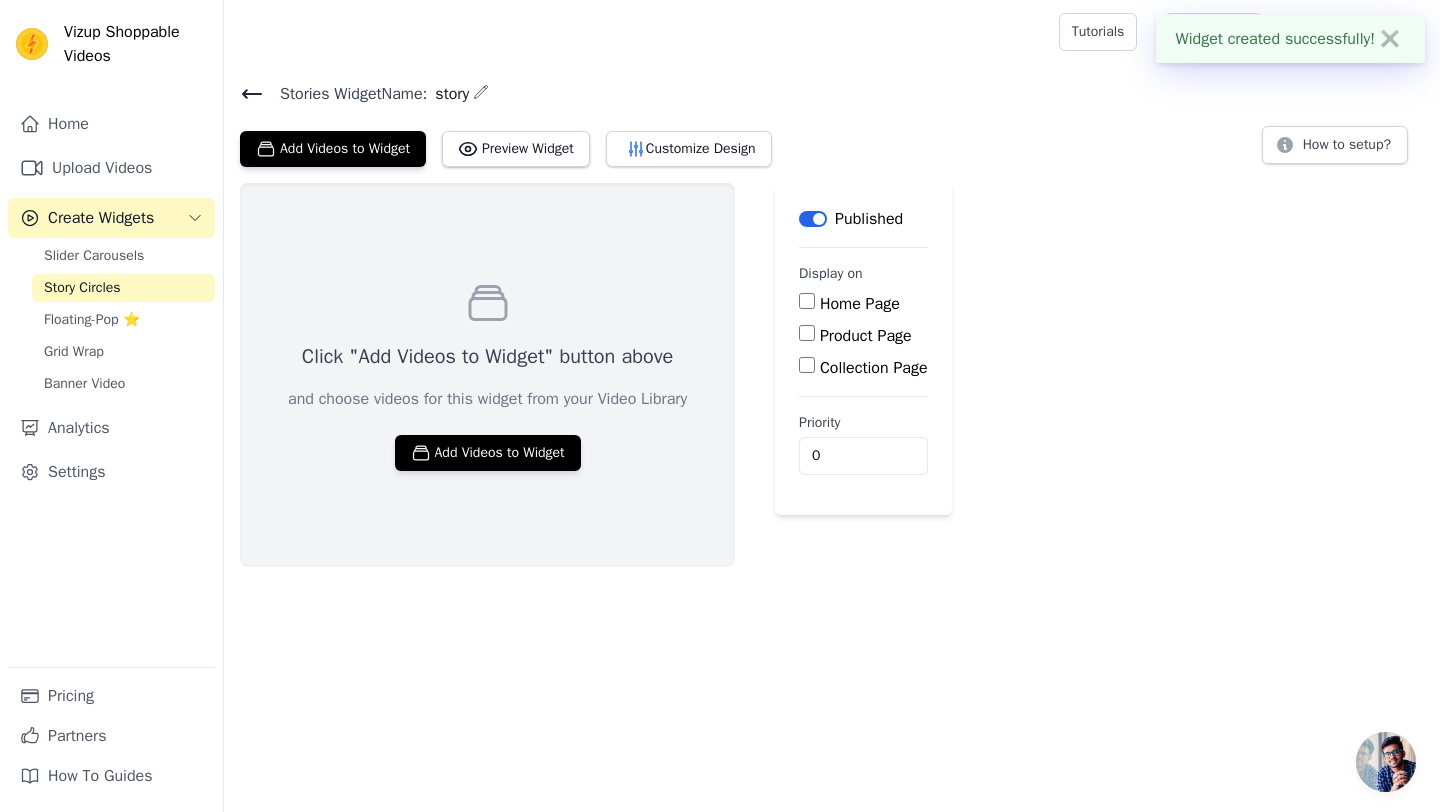 click on "Home Page" at bounding box center [807, 301] 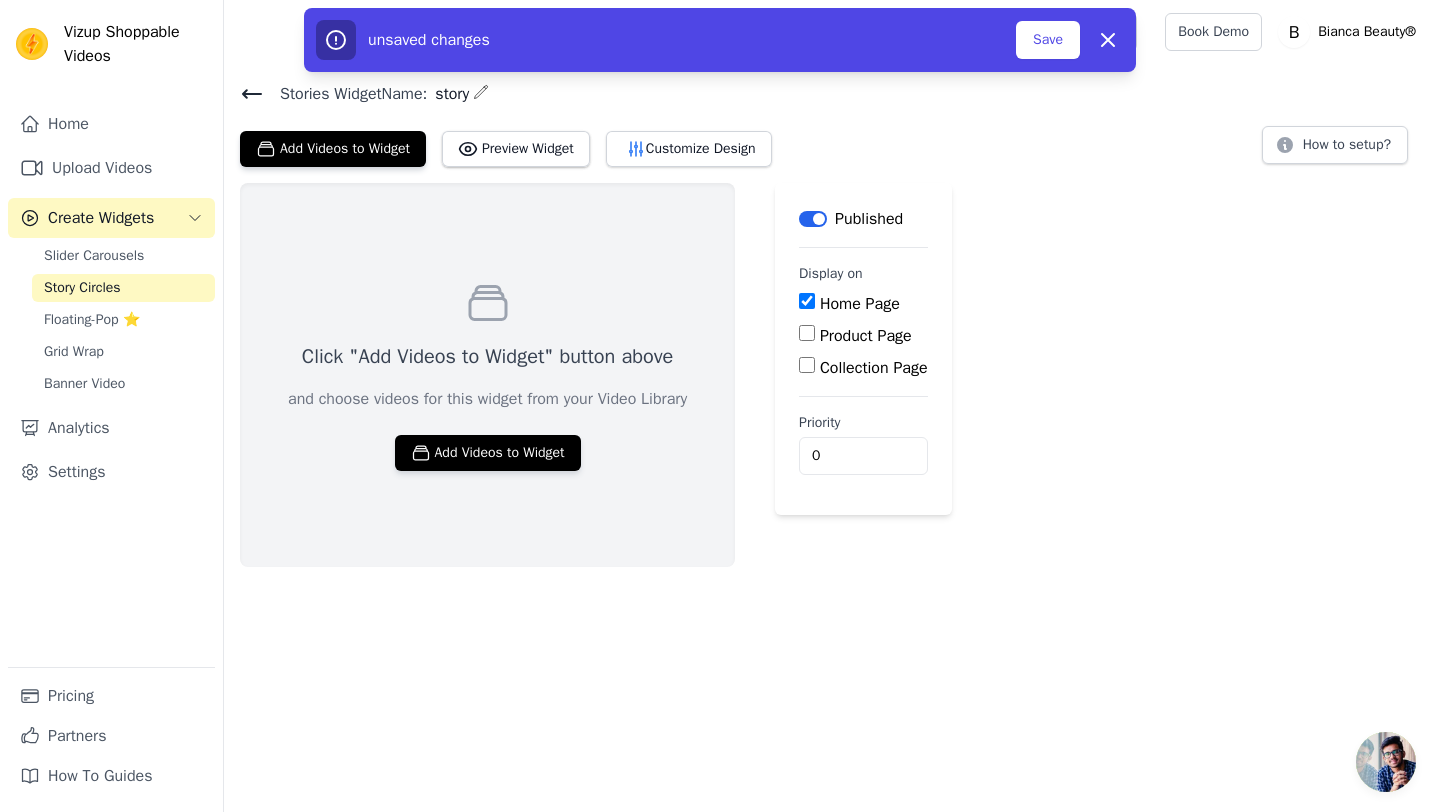 click on "Product Page" at bounding box center [807, 333] 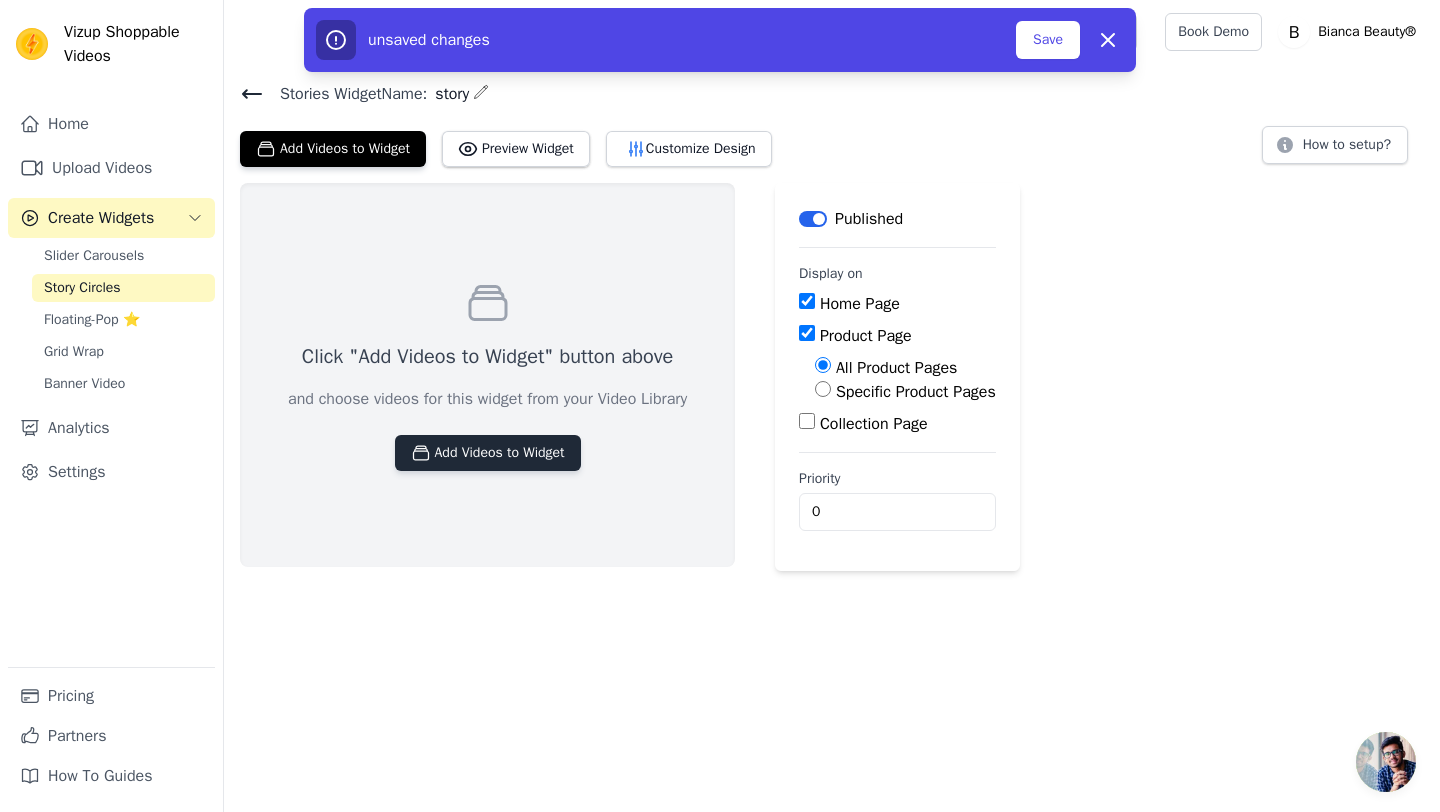 click on "Add Videos to Widget" at bounding box center (488, 453) 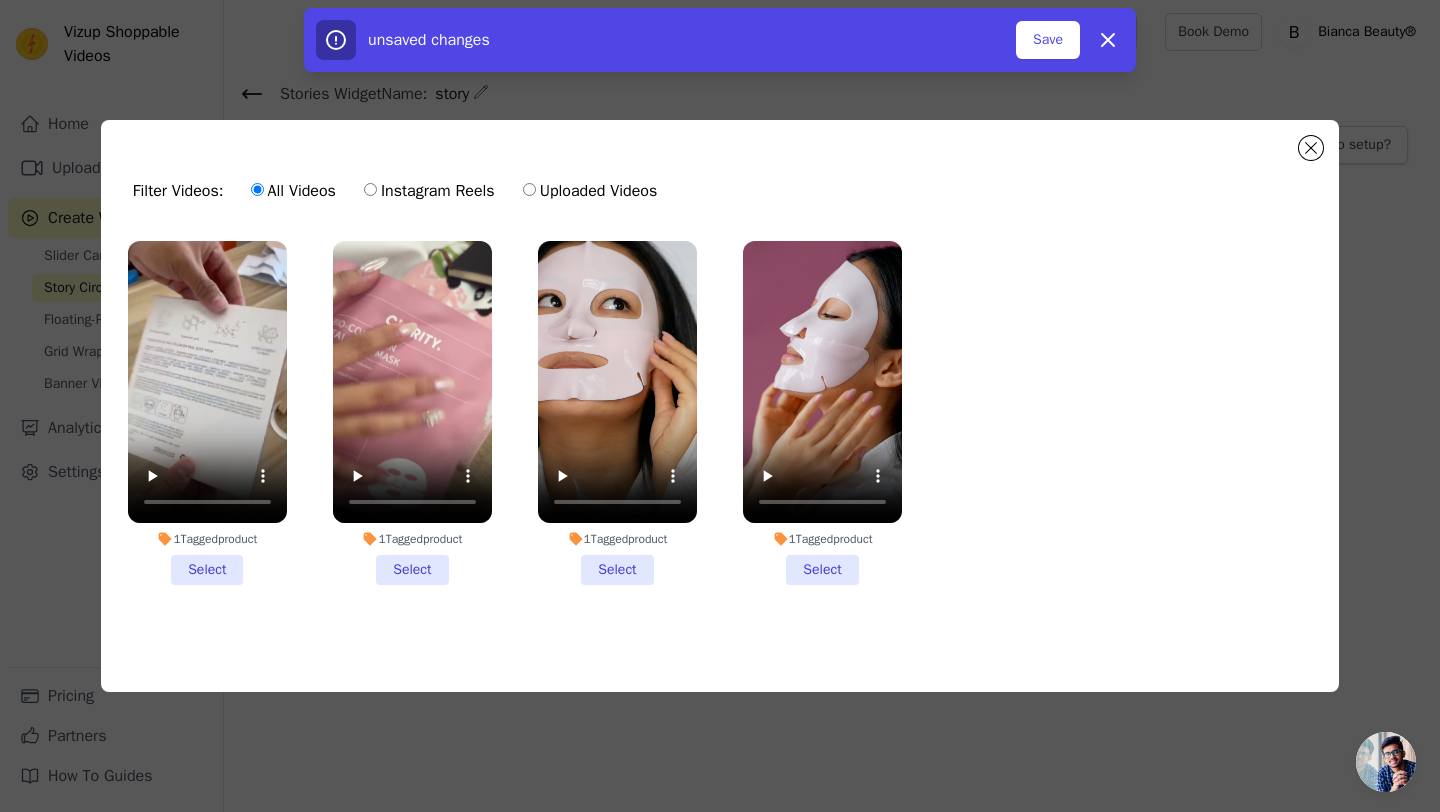 click on "1  Tagged  product     Select" at bounding box center (207, 413) 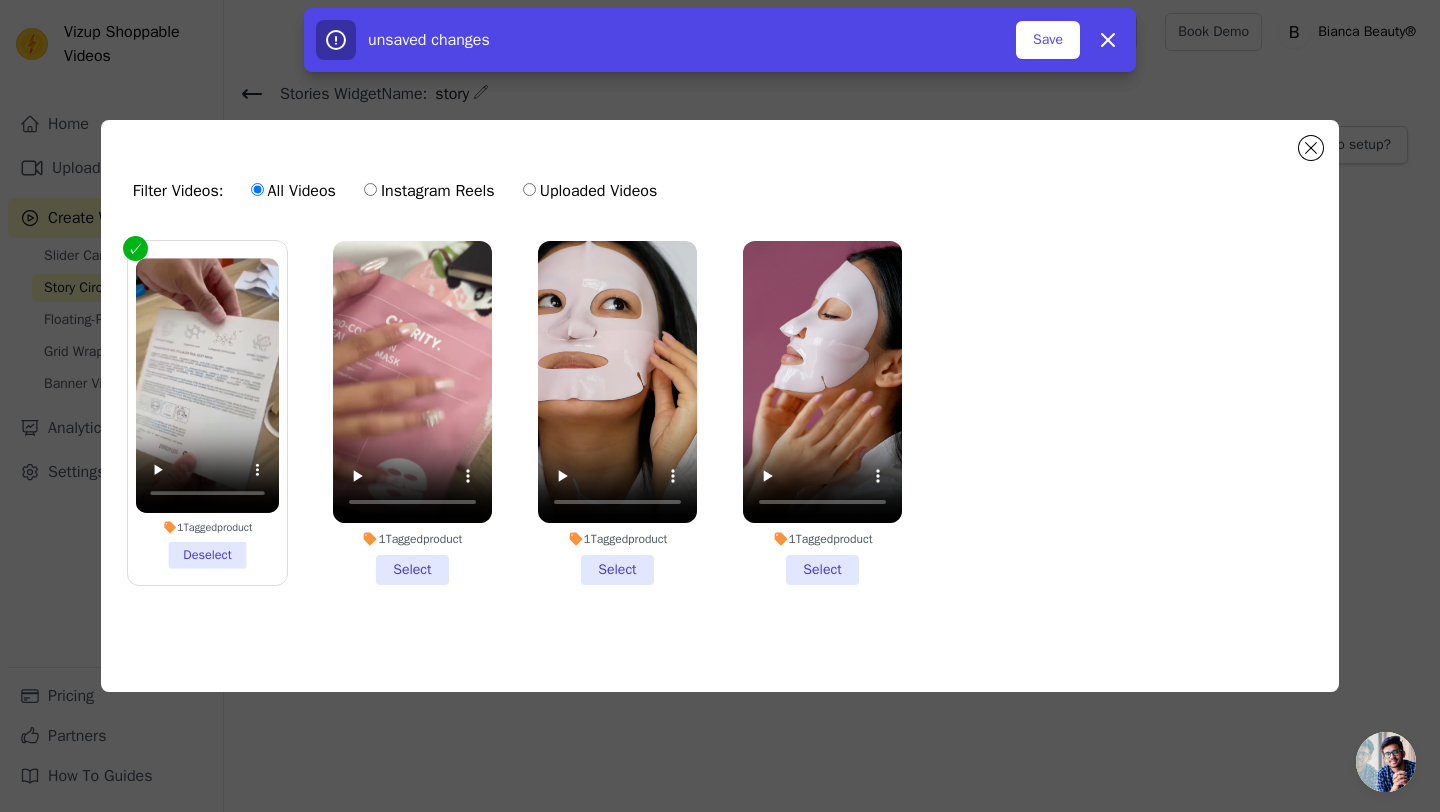 click on "1  Tagged  product     Select" at bounding box center (412, 413) 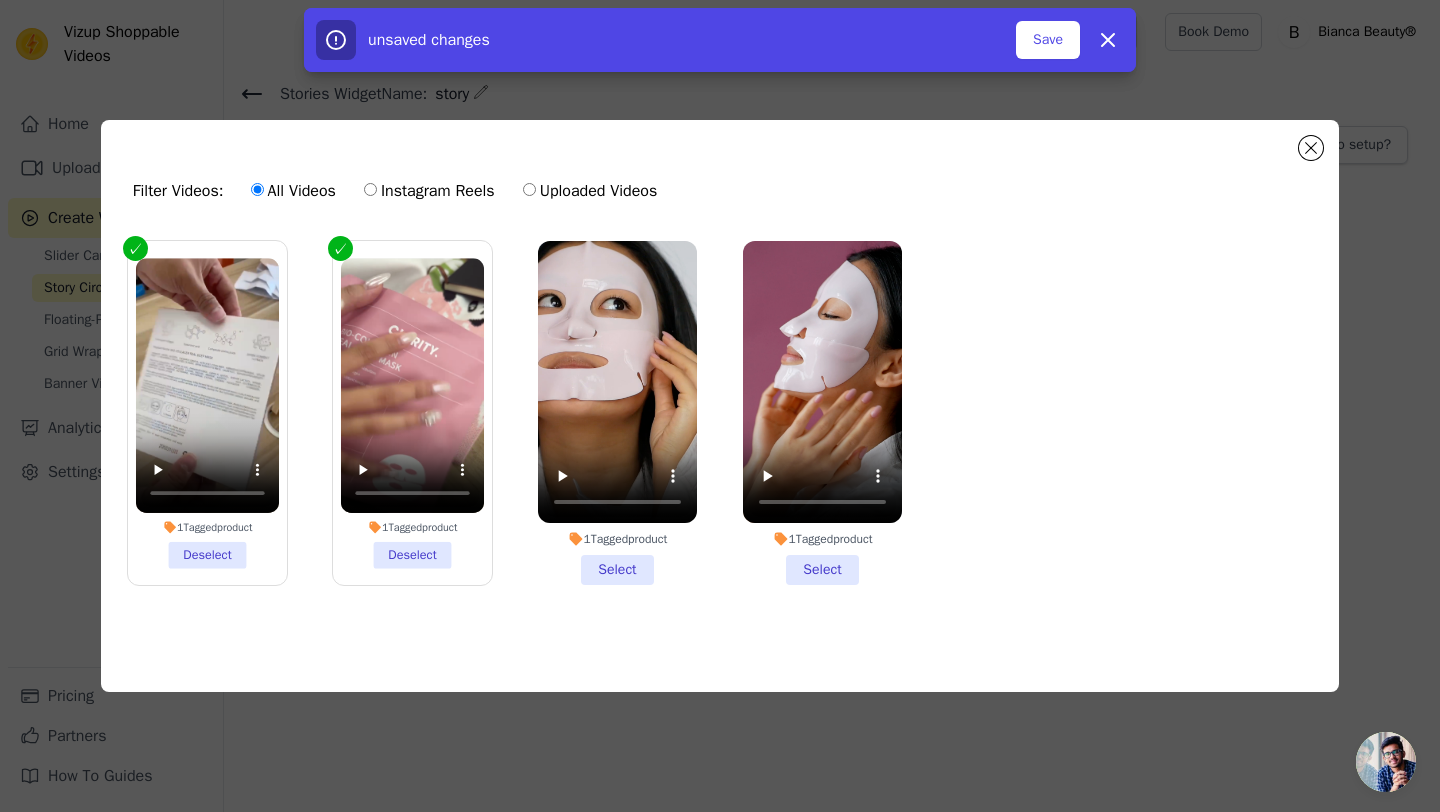 click on "1  Tagged  product     Select" at bounding box center [617, 413] 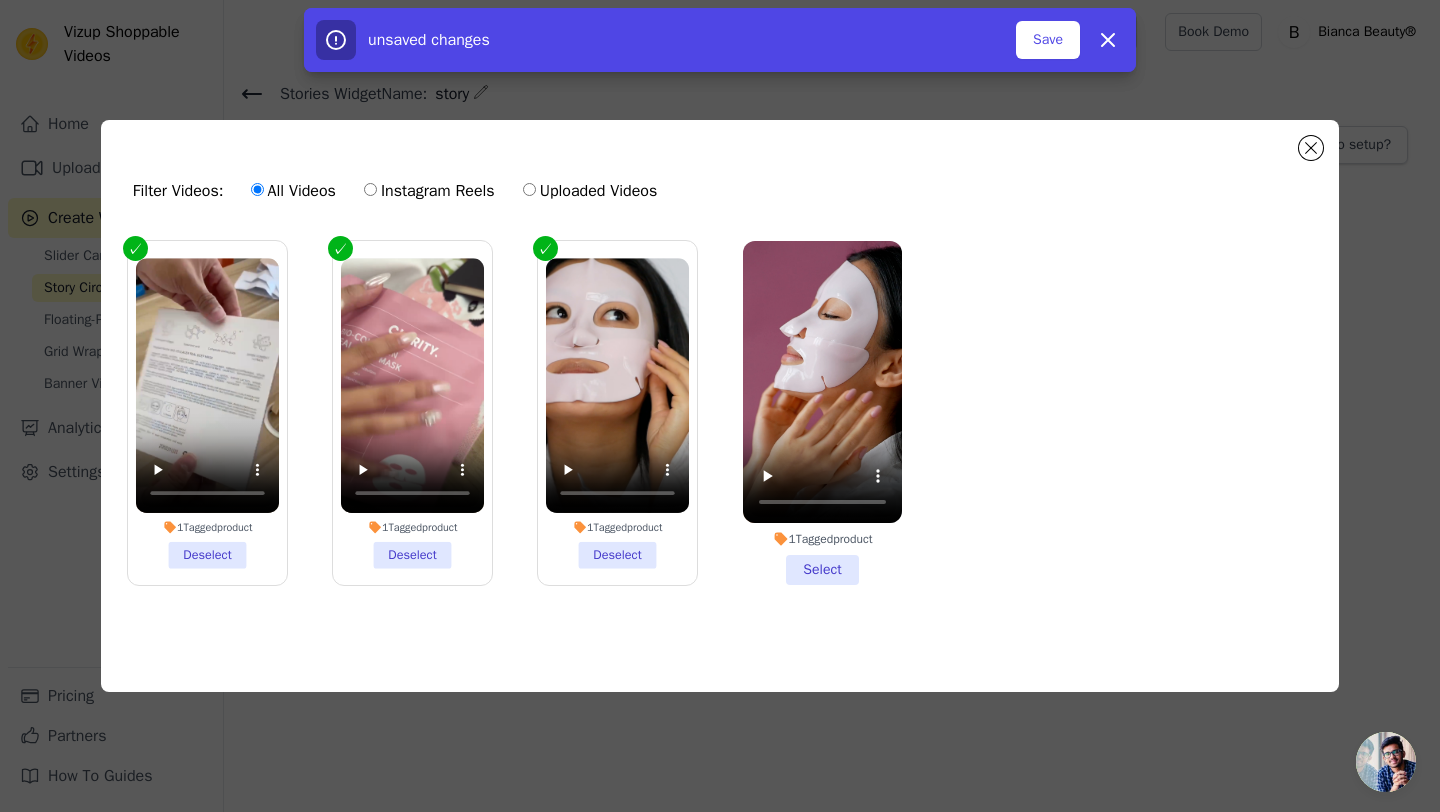 click on "1  Tagged  product     Select" at bounding box center (822, 413) 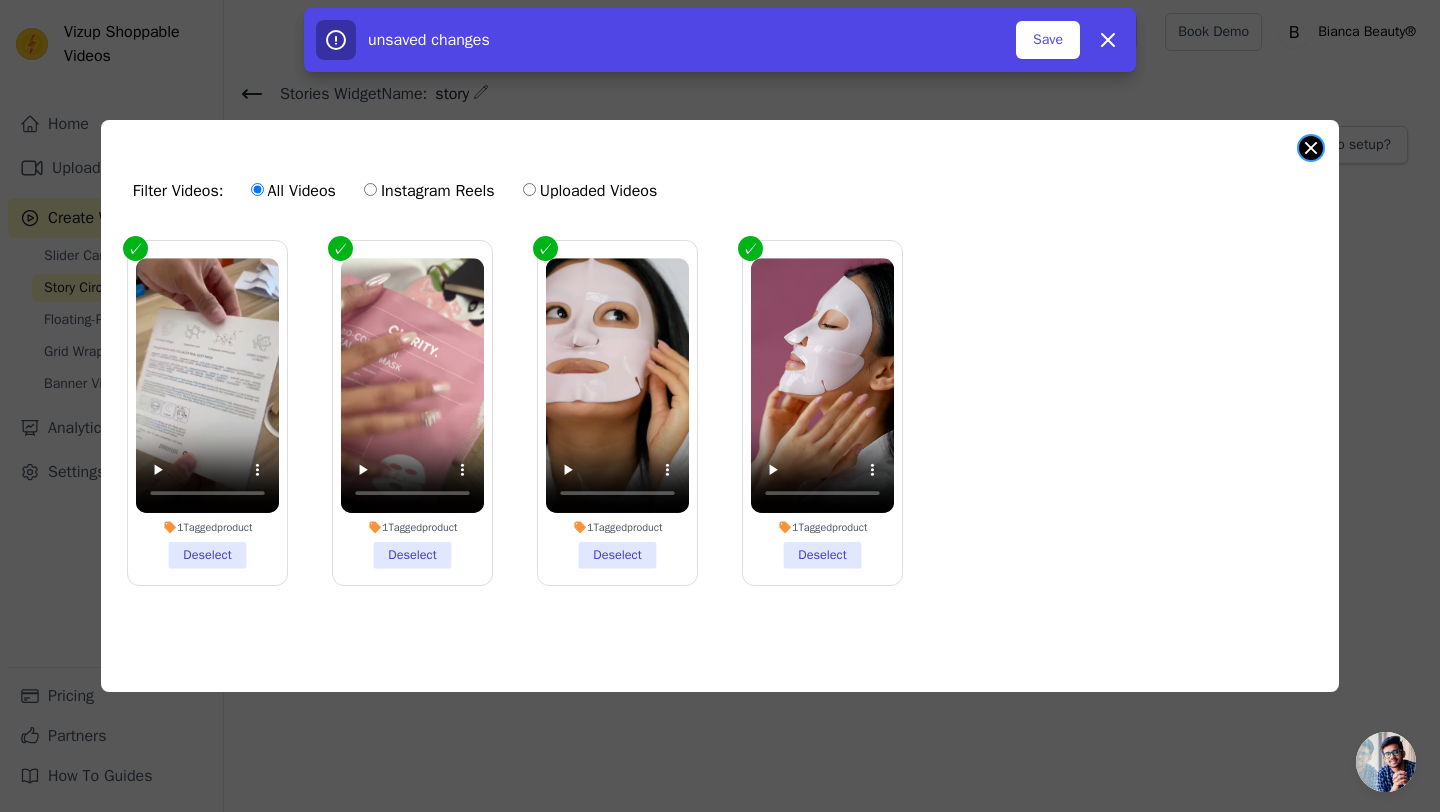 click at bounding box center [1311, 148] 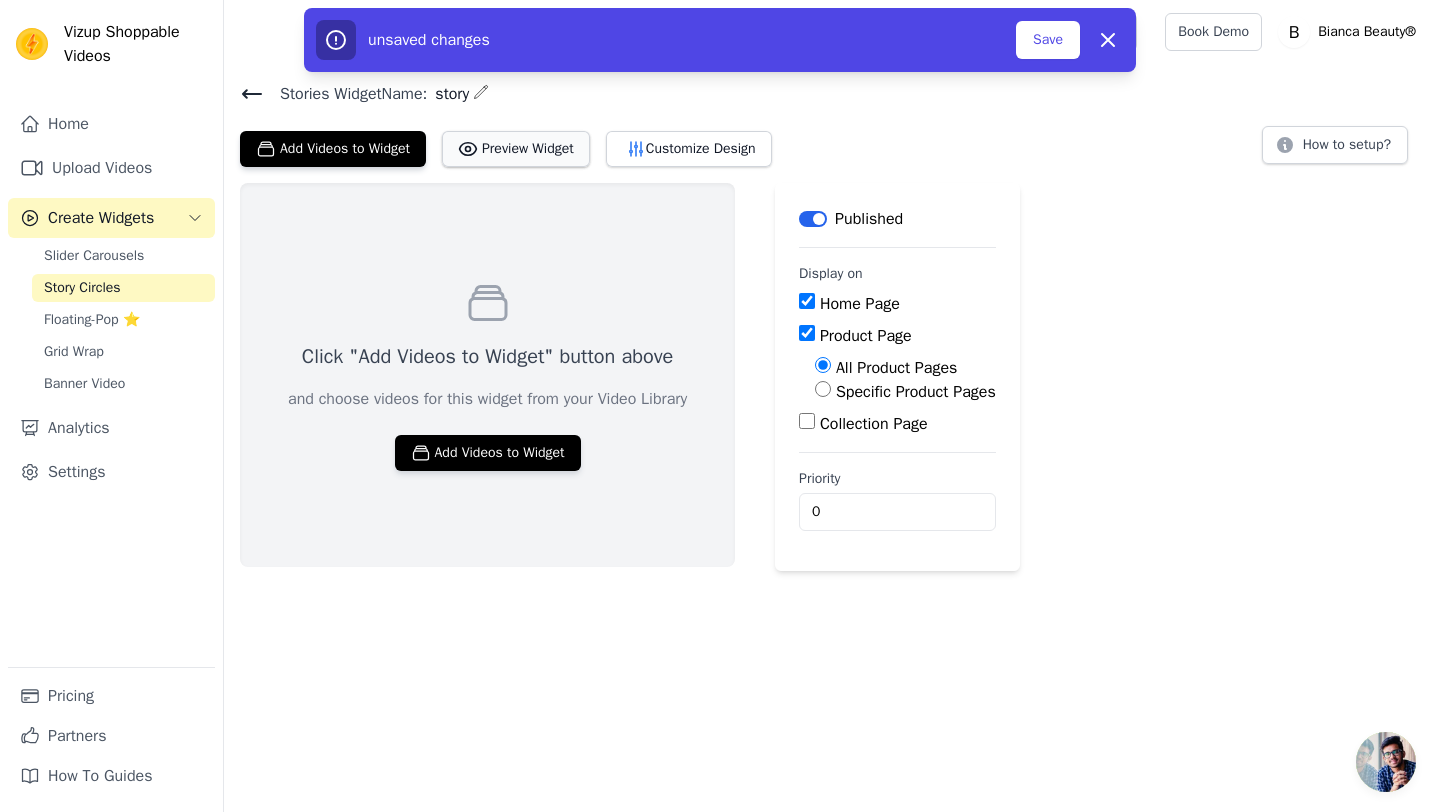 click on "Preview Widget" at bounding box center [516, 149] 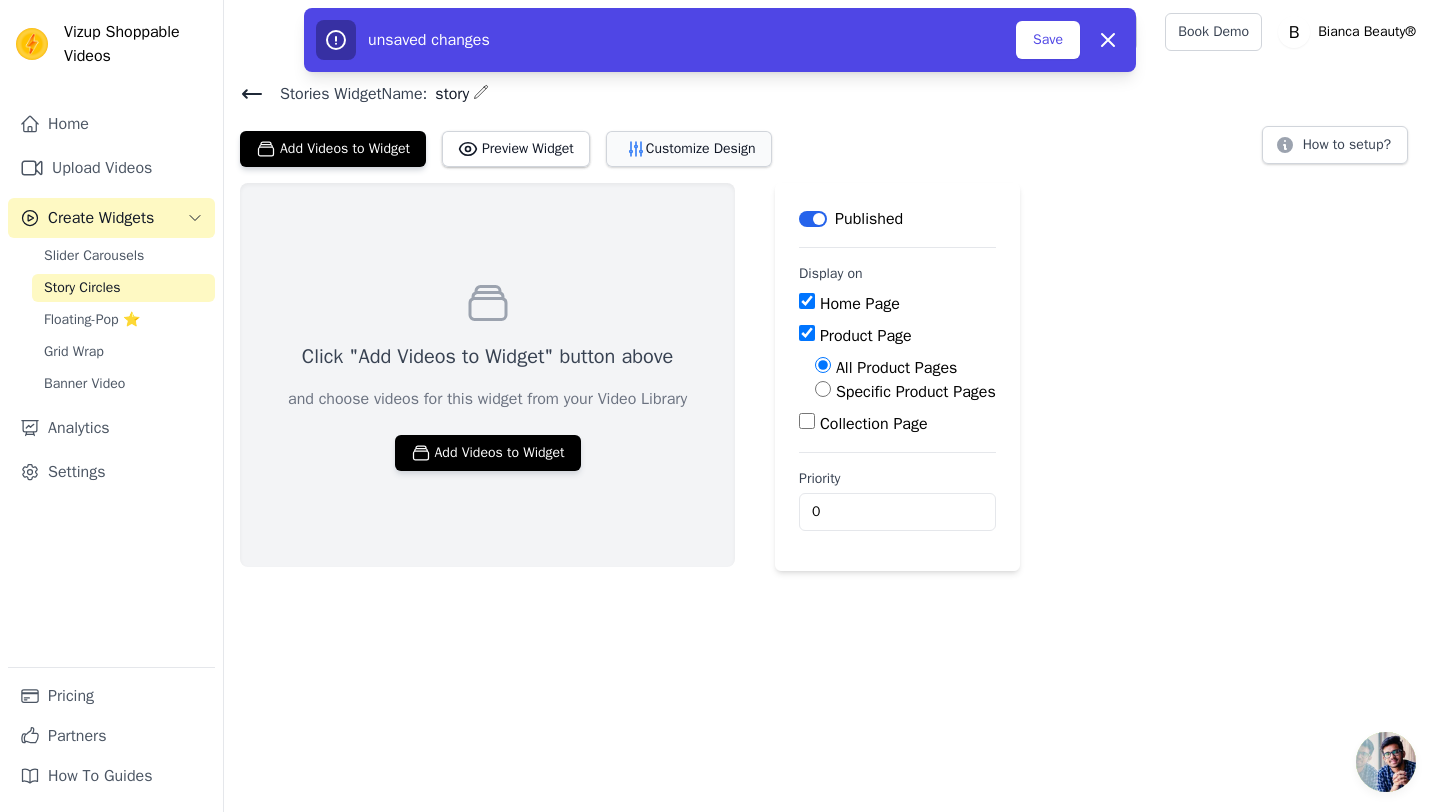 click on "Customize Design" at bounding box center [689, 149] 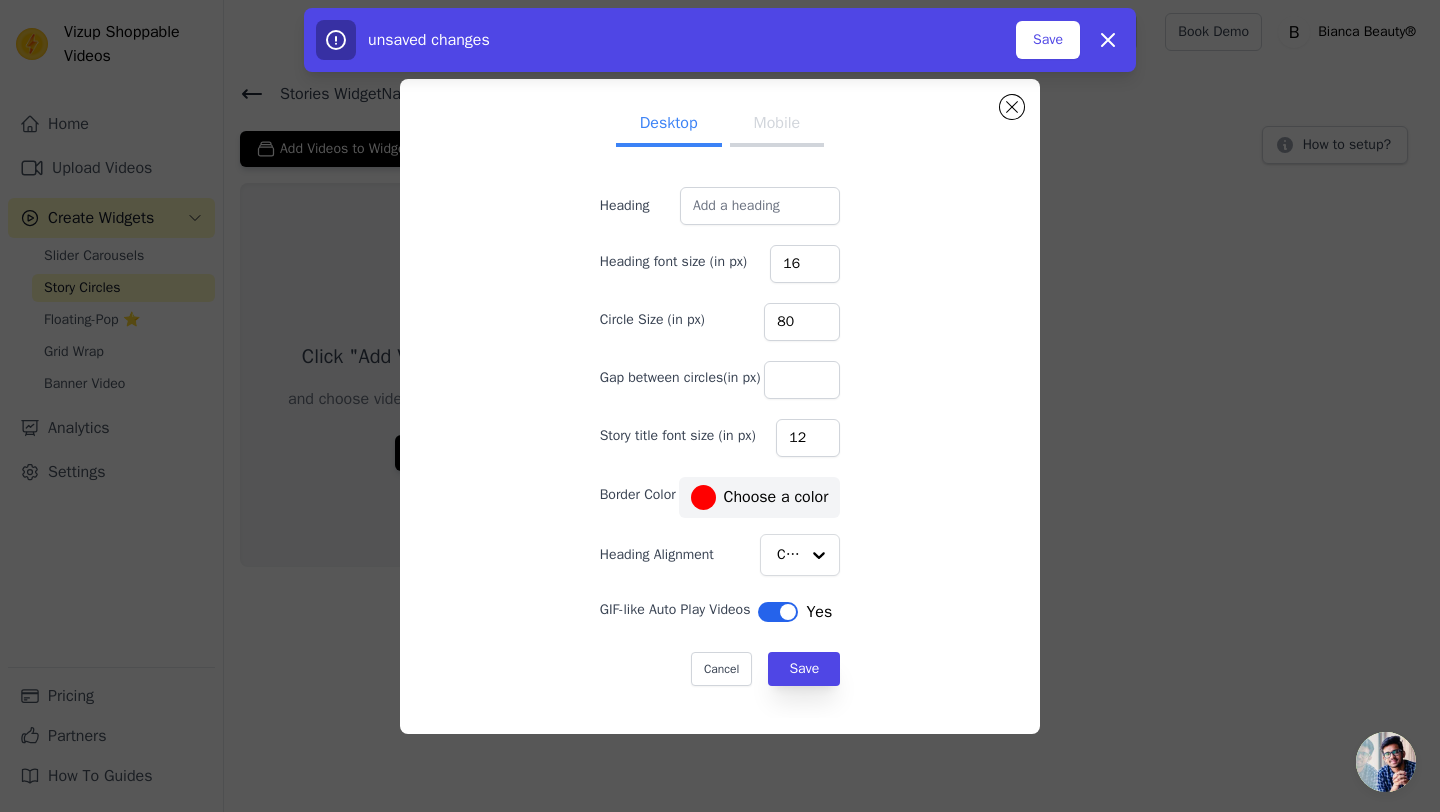 click at bounding box center [703, 497] 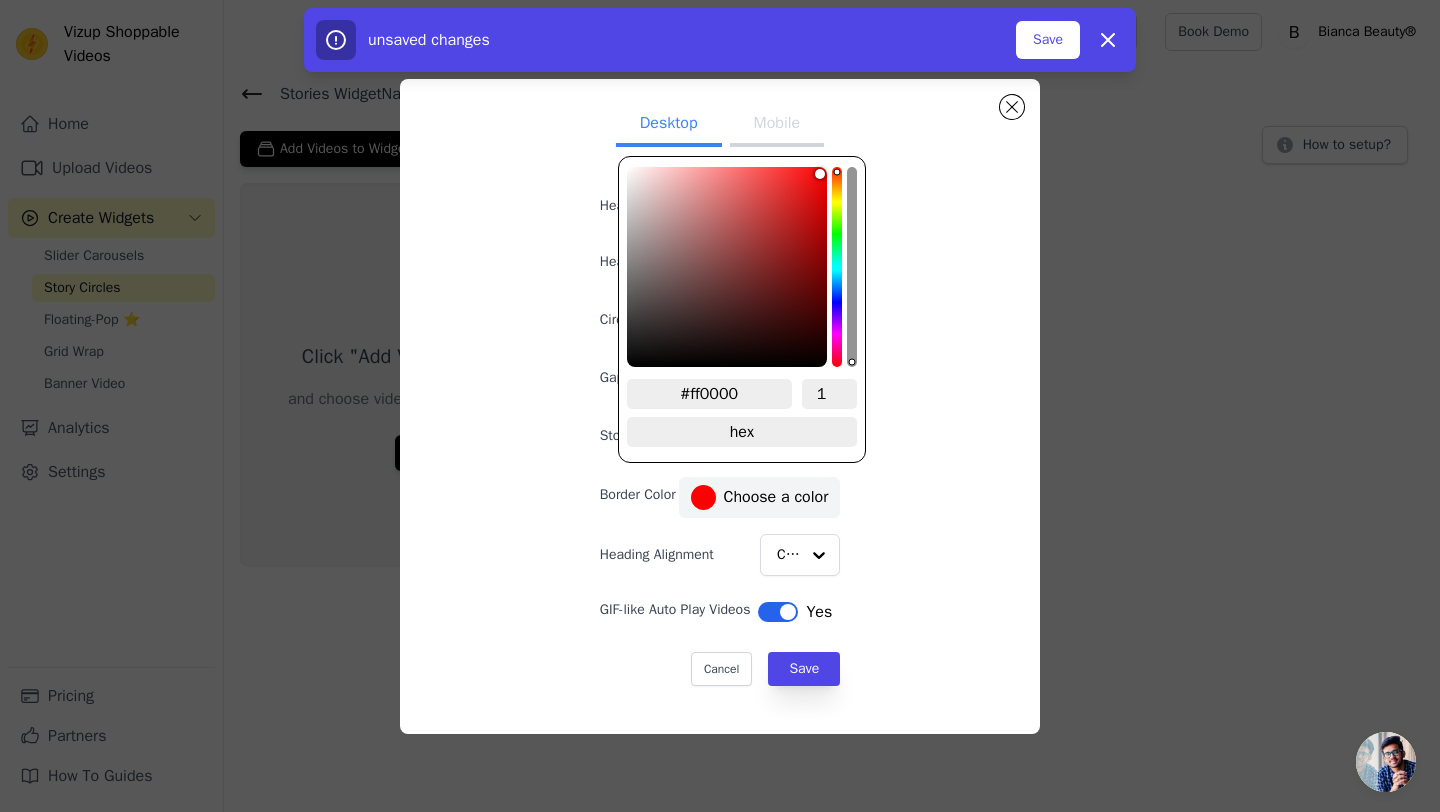 click on "#ff0000" at bounding box center [709, 394] 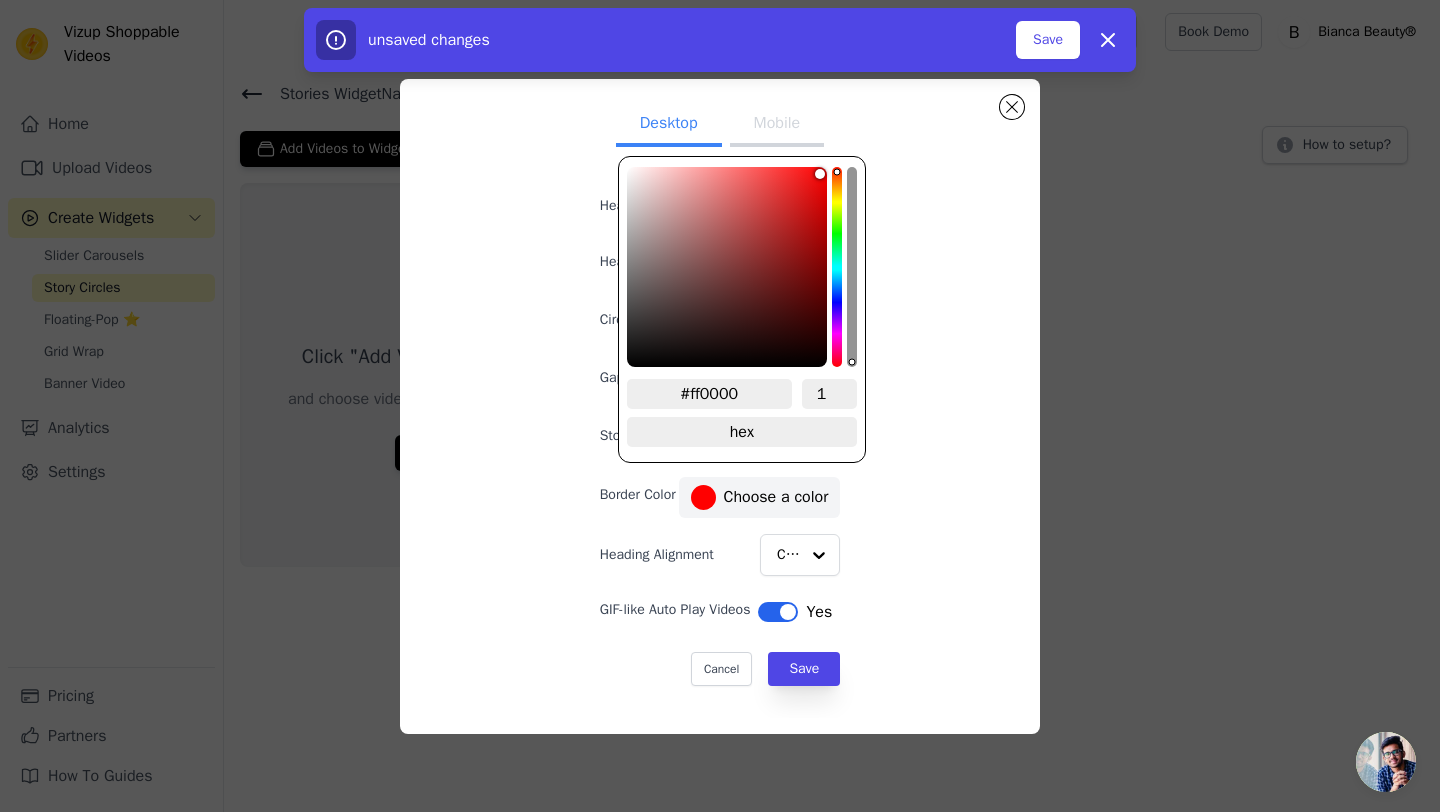 paste on "vais réaliser votre Animation 3D Premium et Professionel" 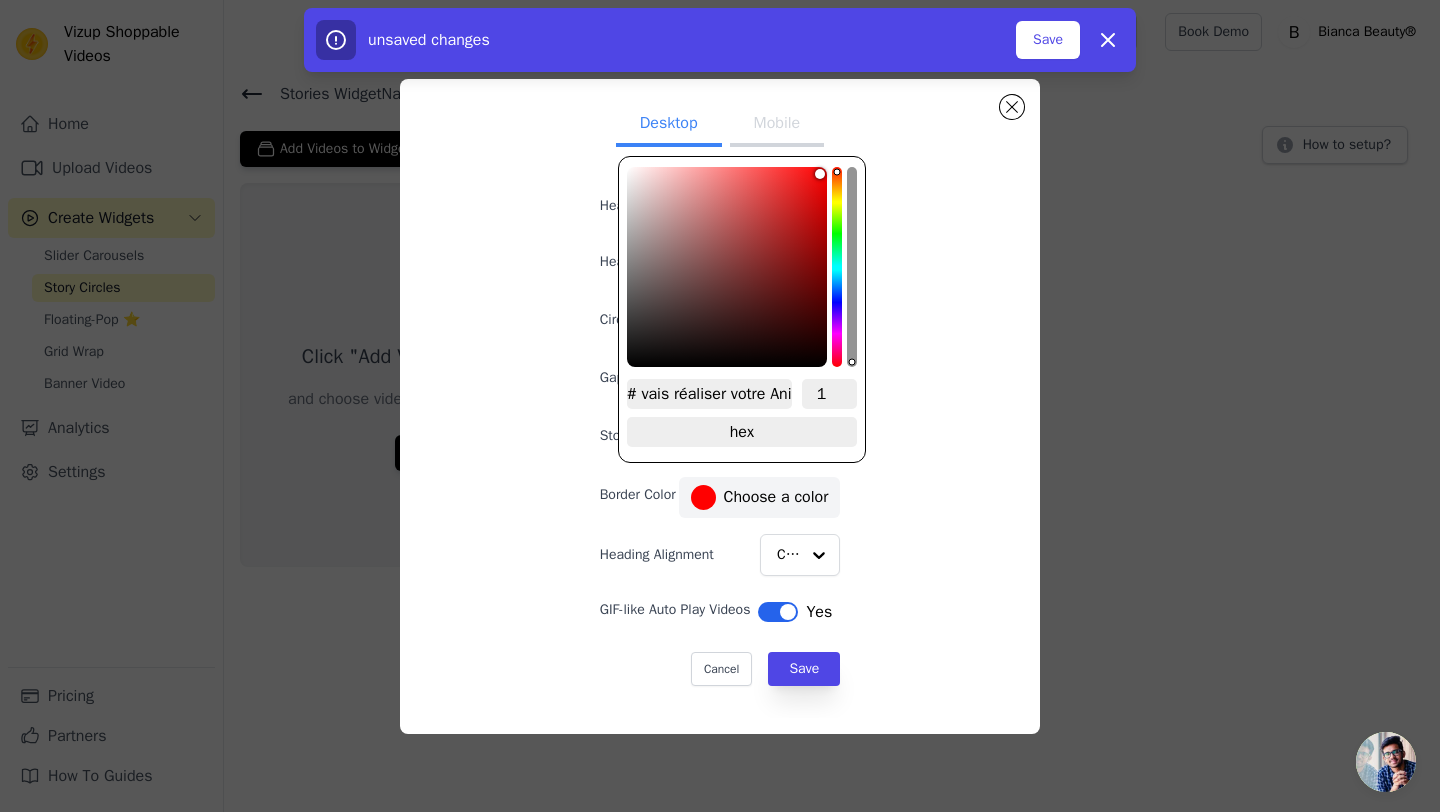scroll, scrollTop: 0, scrollLeft: 258, axis: horizontal 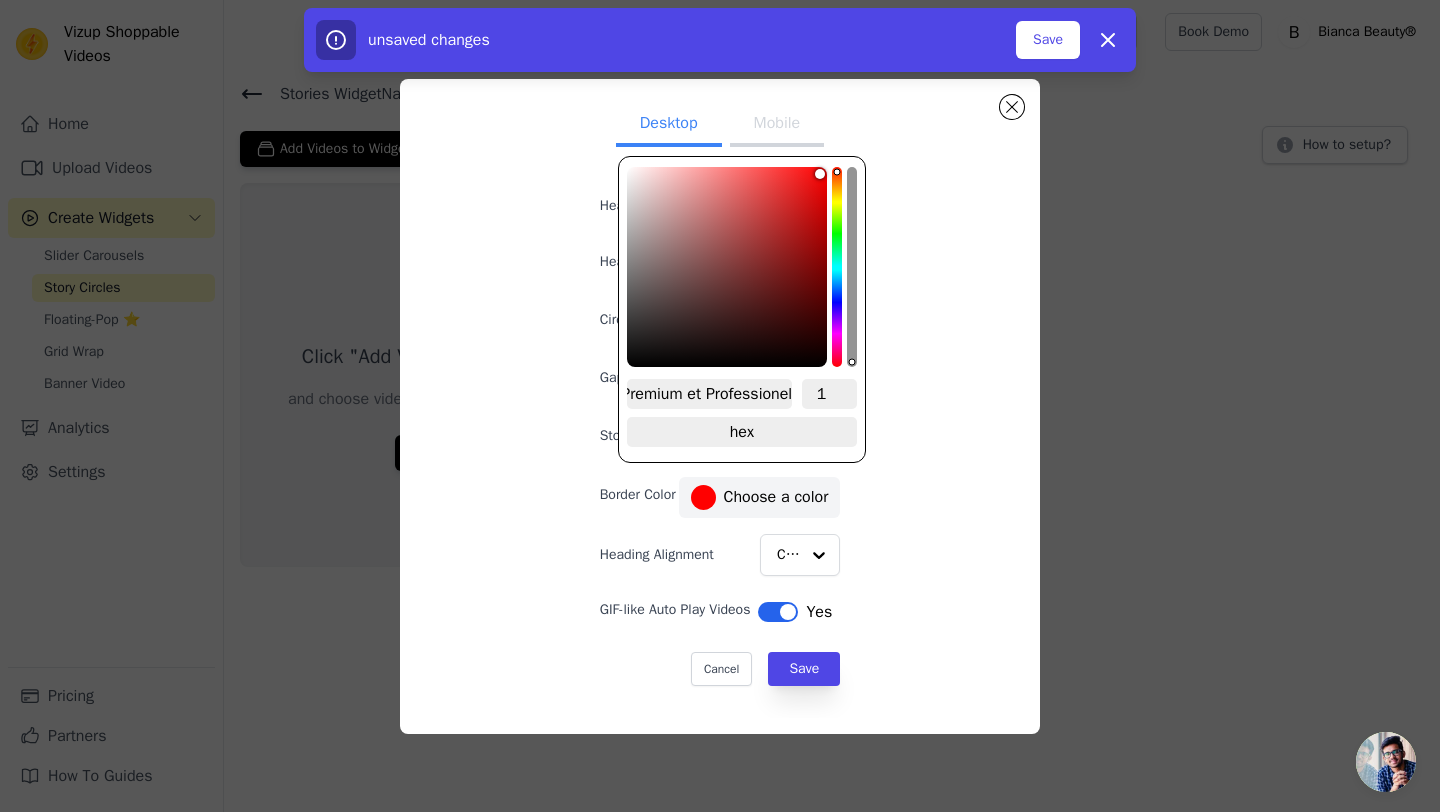 type on "# vais réaliser votre Animation 3D Premium et Professionel" 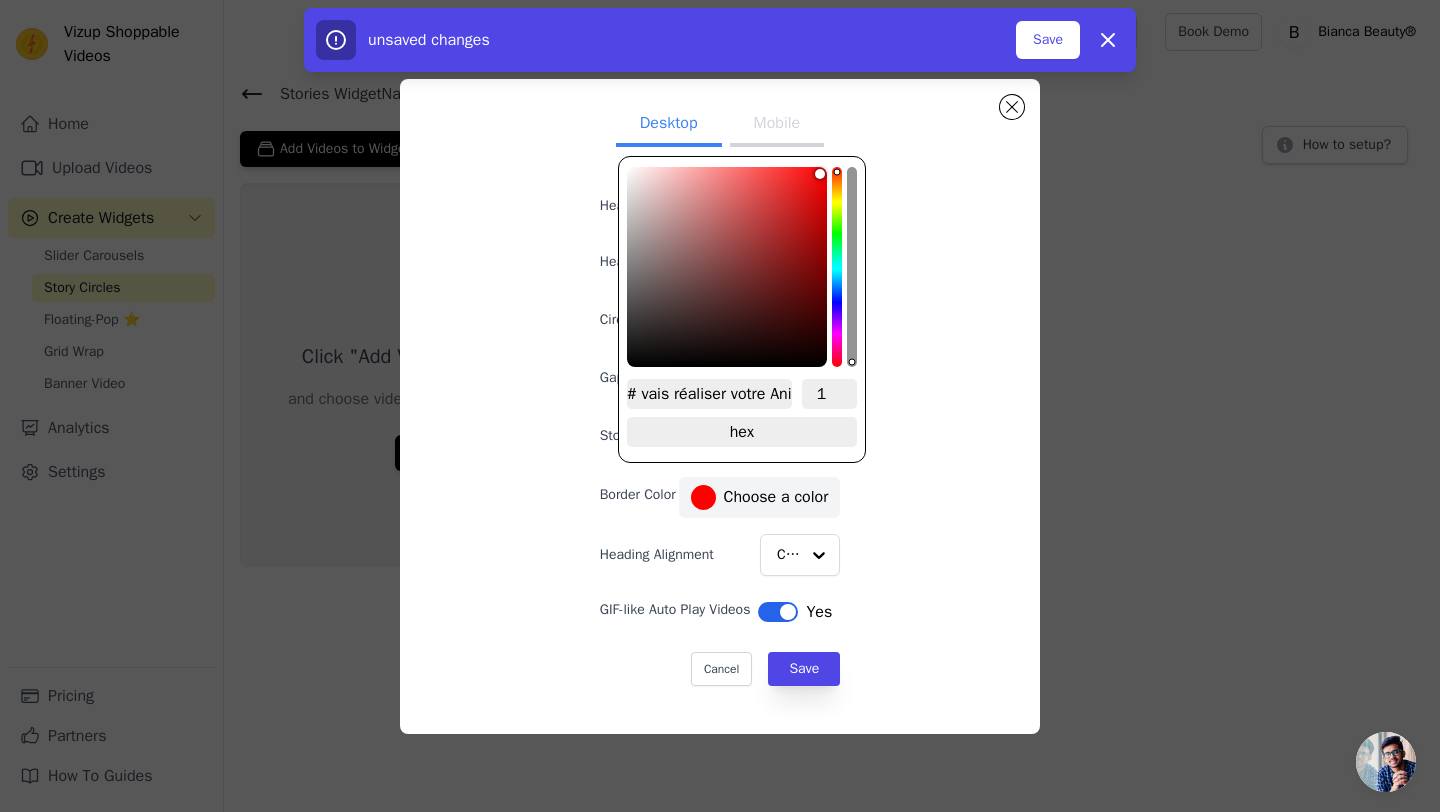 click on "# vais réaliser votre Animation 3D Premium et Professionel" at bounding box center (709, 394) 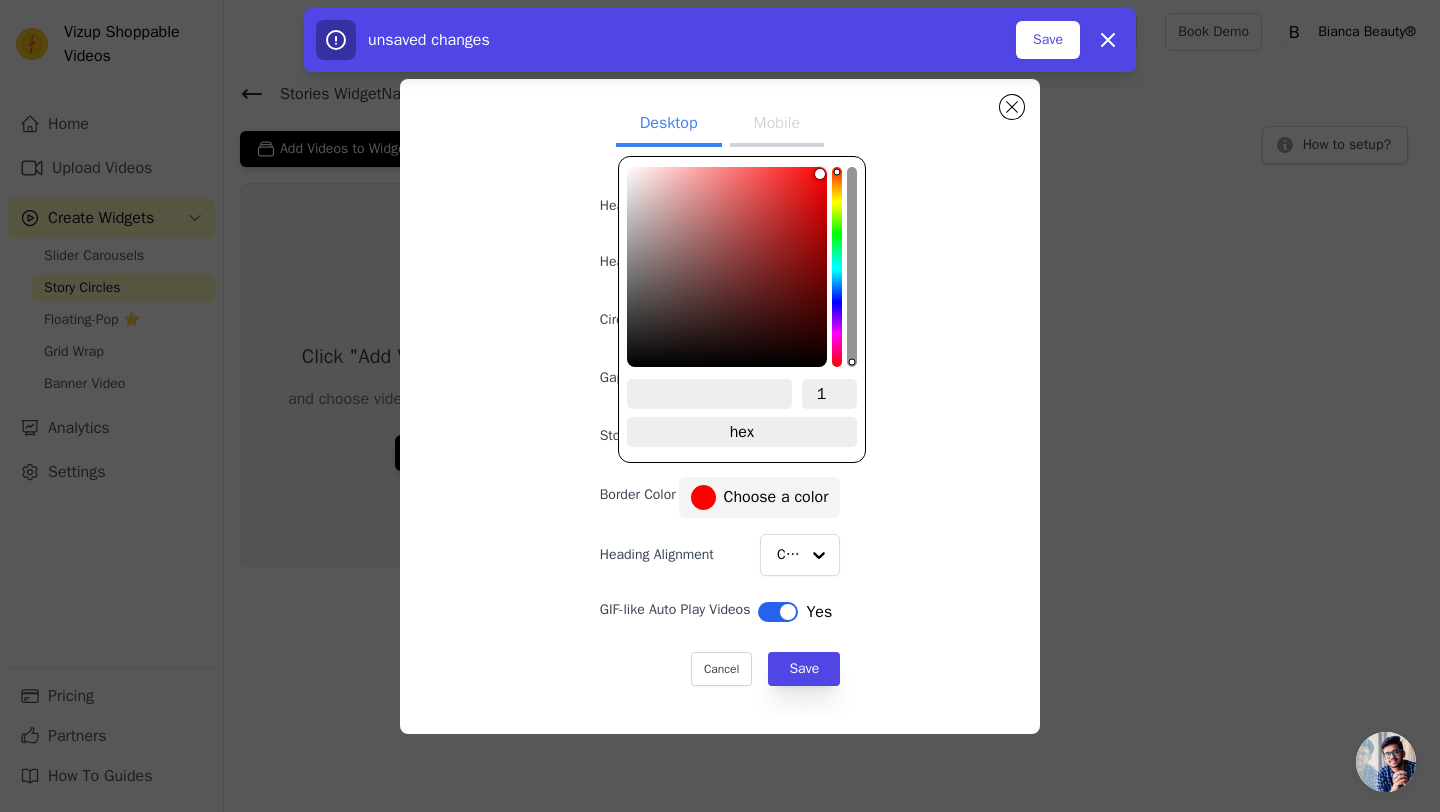 paste on "CC8C94" 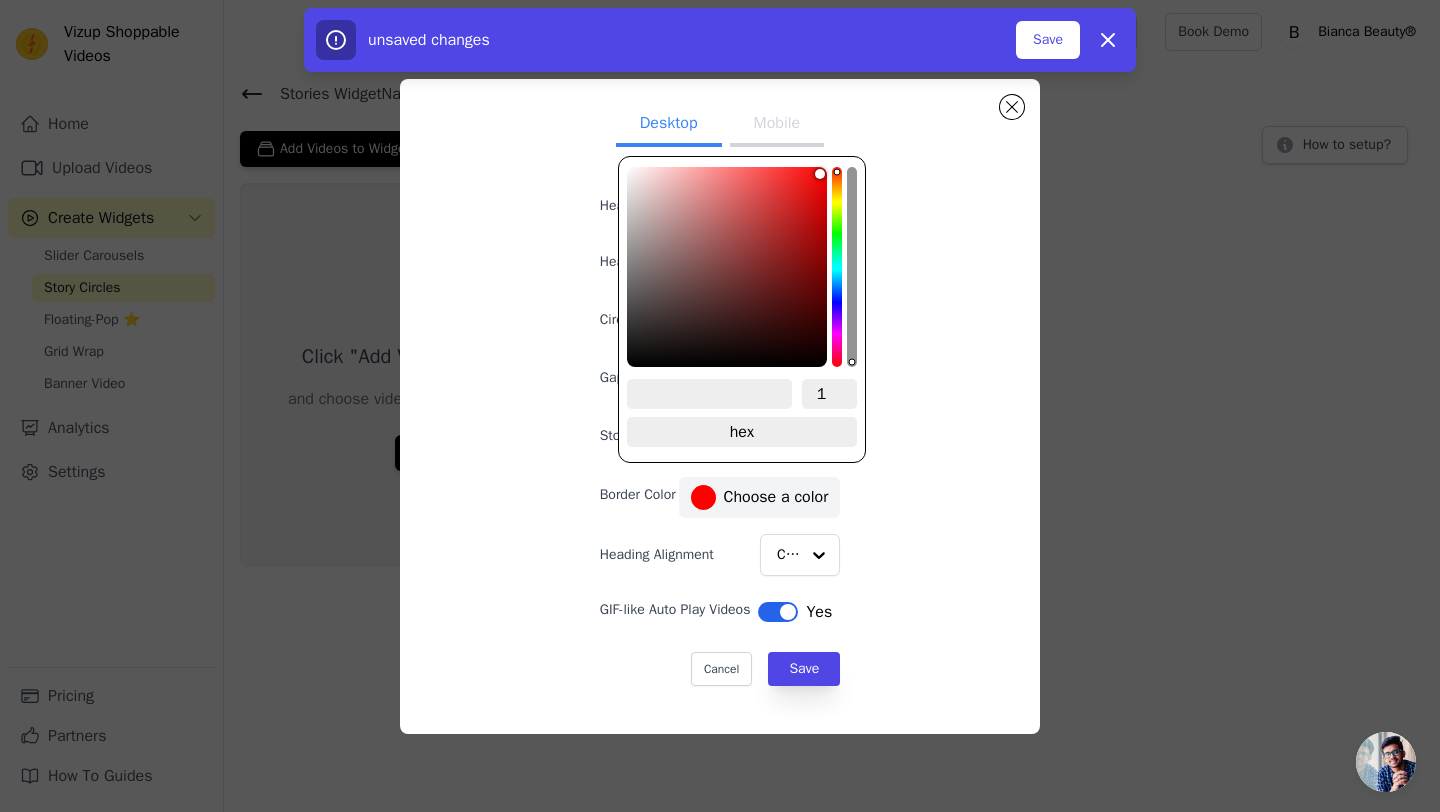type on "#000000" 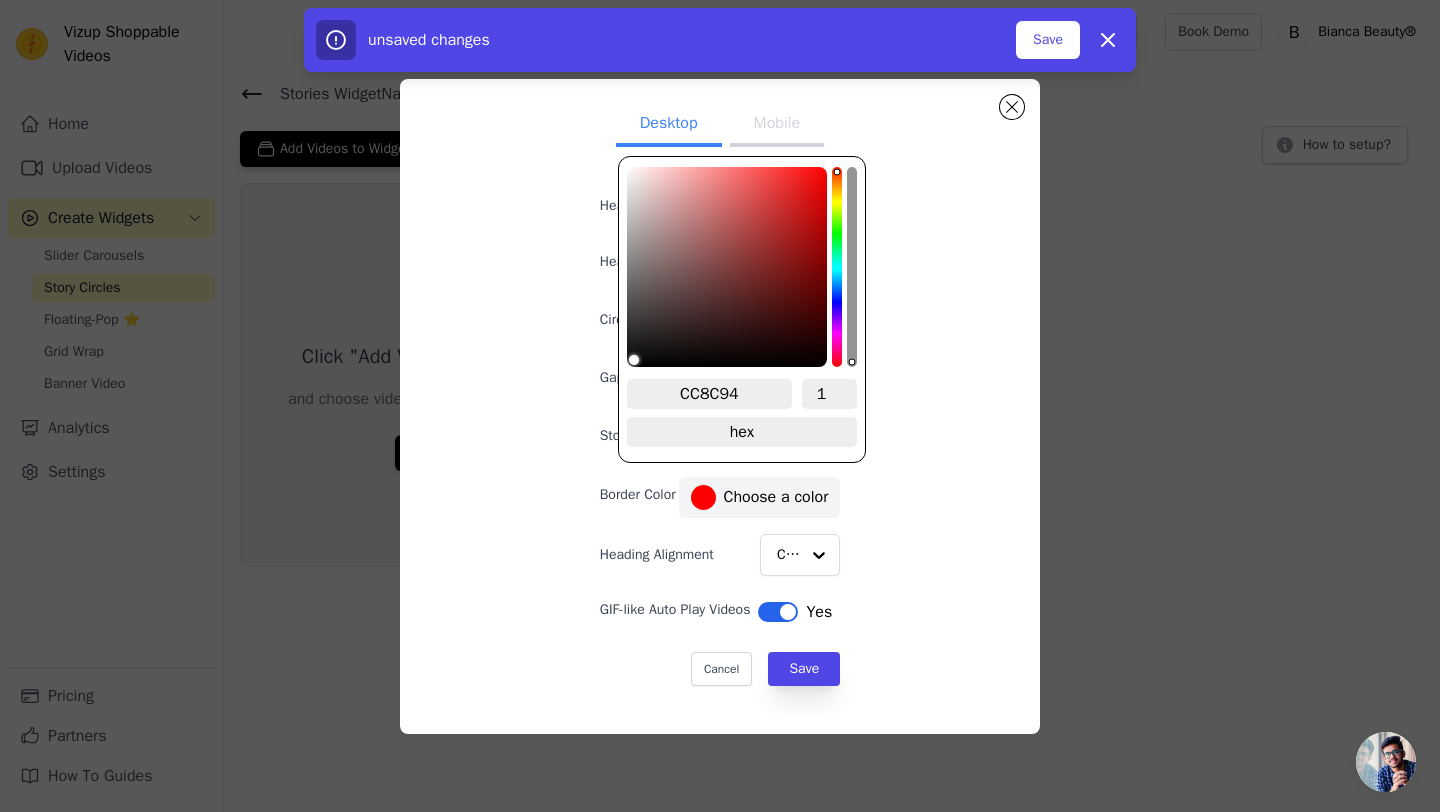 type on "CC8C94" 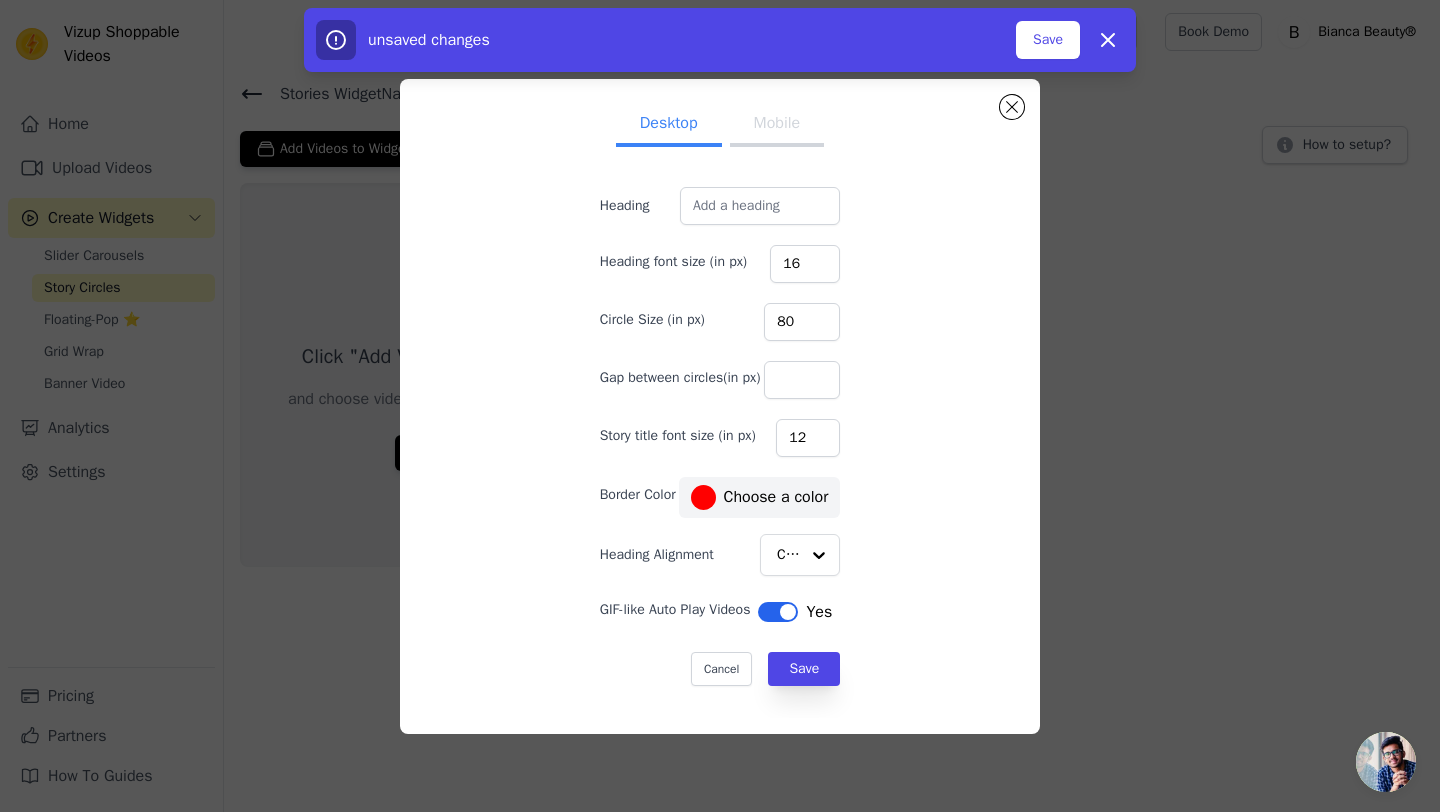 click on "Desktop Mobile   Heading     Heading font size (in px)   16   Circle Size (in px)   80   Gap between circles(in px)     Story title font size (in px)   12   Border Color   #000000       Choose a color     Heading Alignment         Center               GIF-like Auto Play Videos   Label     Yes   Cancel     Save                               CC8C94   1   hex   change to    rgb" at bounding box center [720, 406] 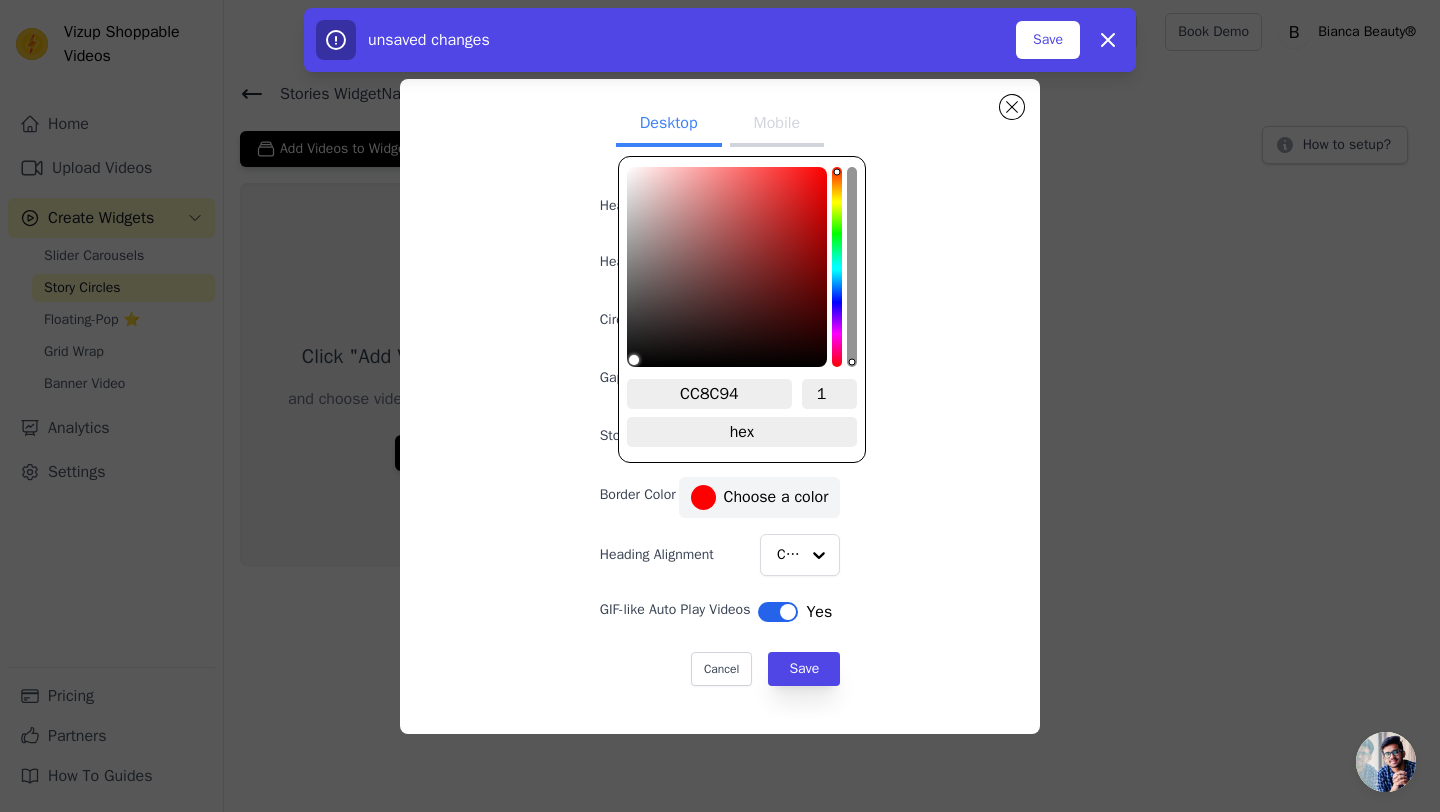 click at bounding box center [703, 497] 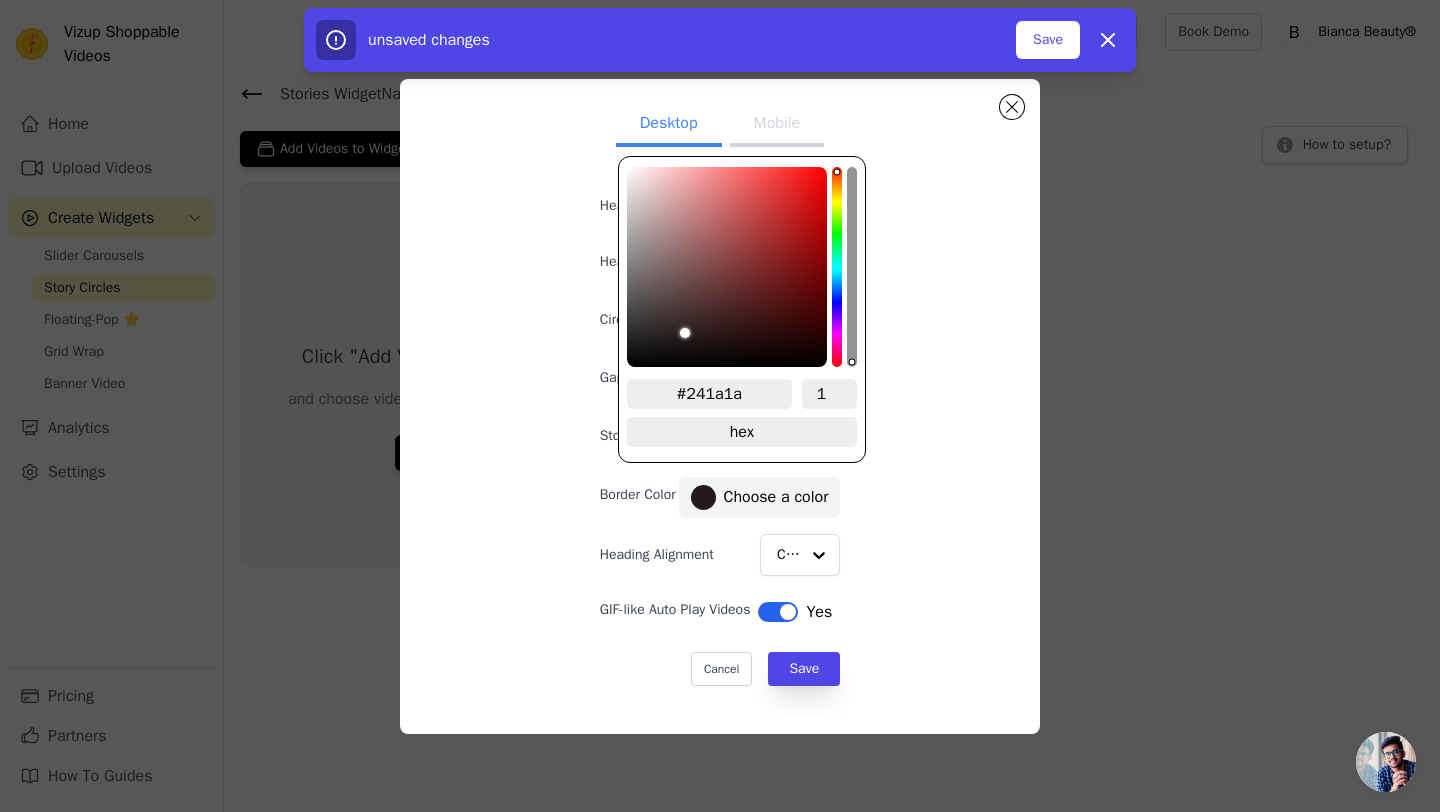 click at bounding box center (727, 267) 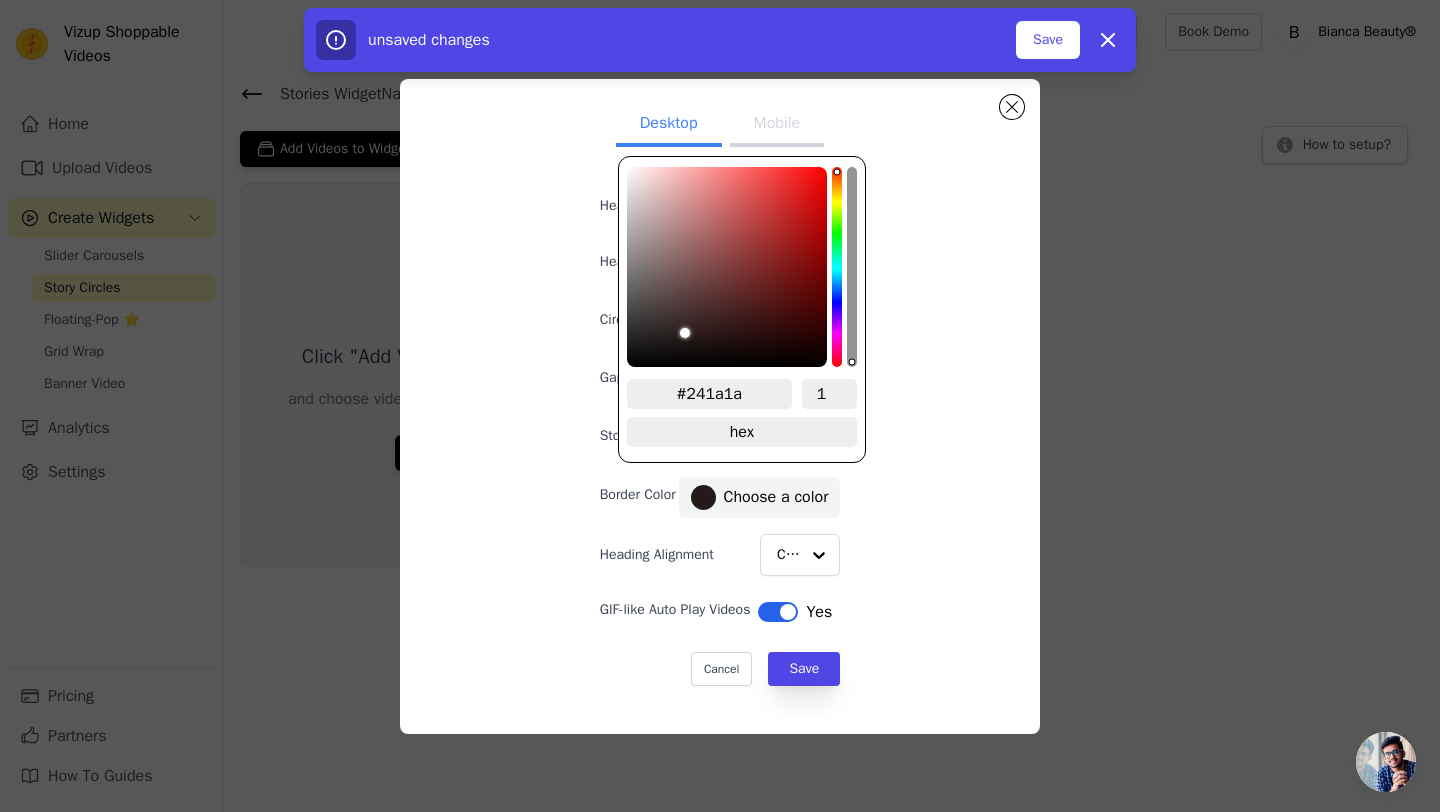 paste on "CC8C94" 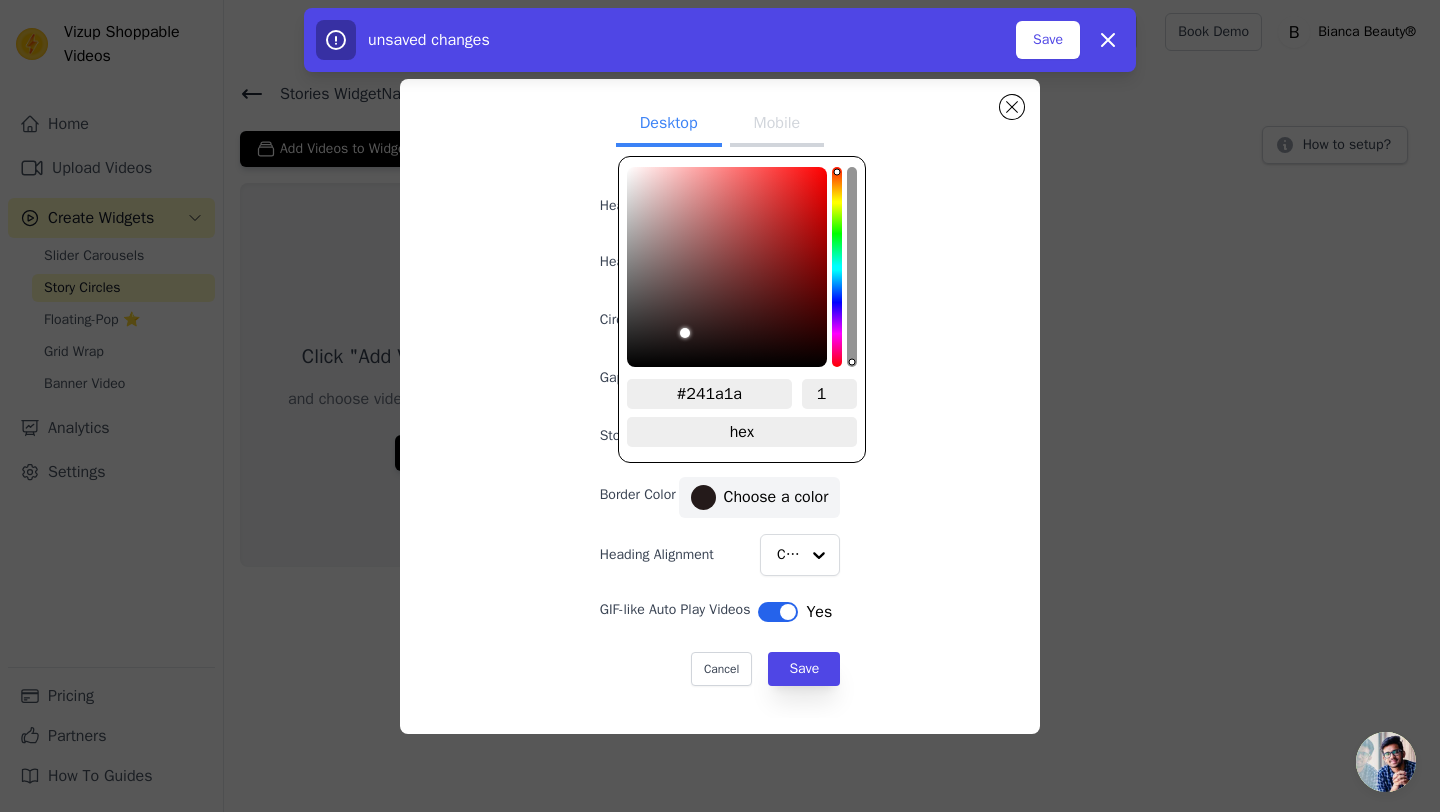 type on "#cc8c94" 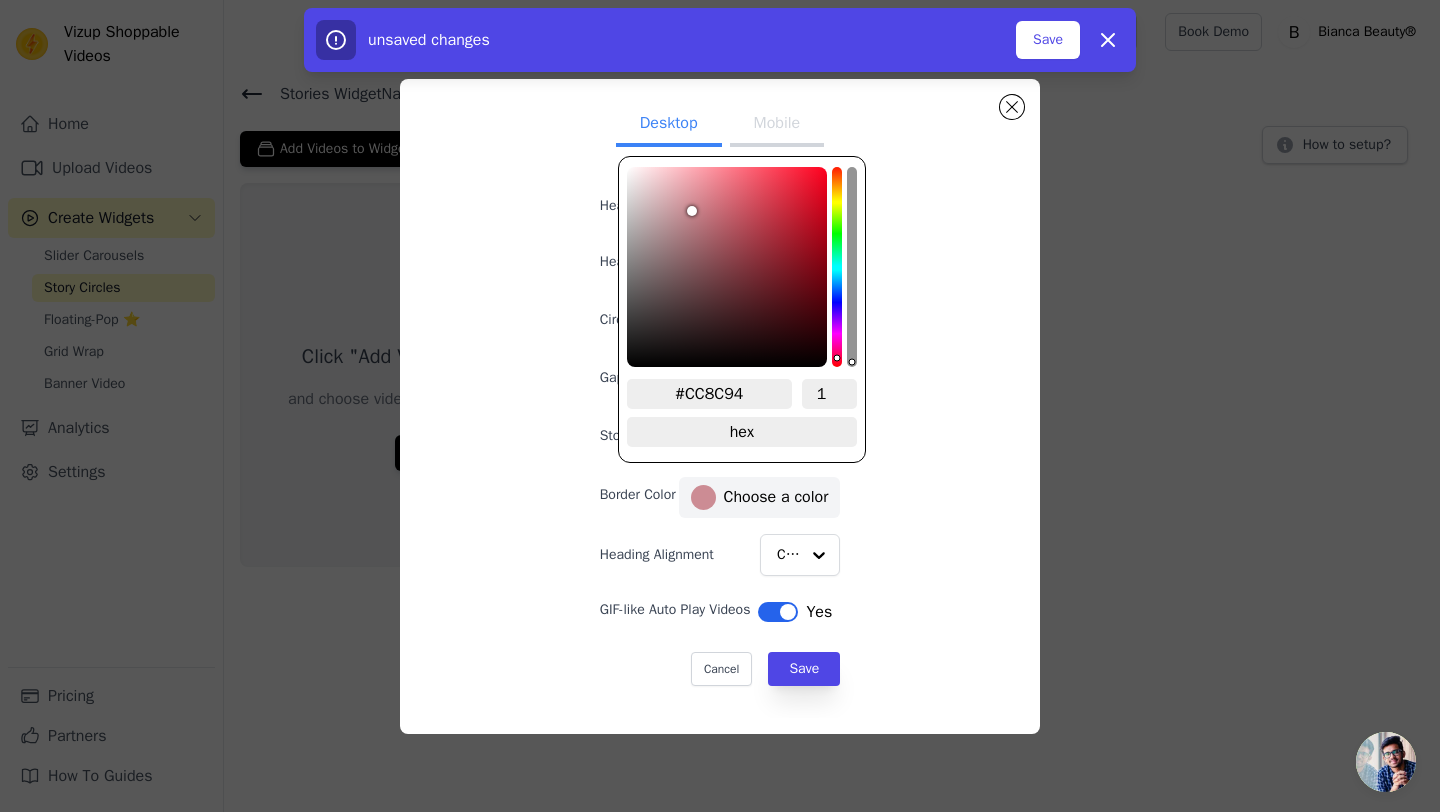 click on "Desktop Mobile   Heading     Heading font size (in px)   16   Circle Size (in px)   80   Gap between circles(in px)     Story title font size (in px)   12   Border Color   #cc8c94       Choose a color     Heading Alignment         Center               GIF-like Auto Play Videos   Label     Yes   Cancel     Save                               #CC8C94   1   hex   change to    rgb" at bounding box center (720, 406) 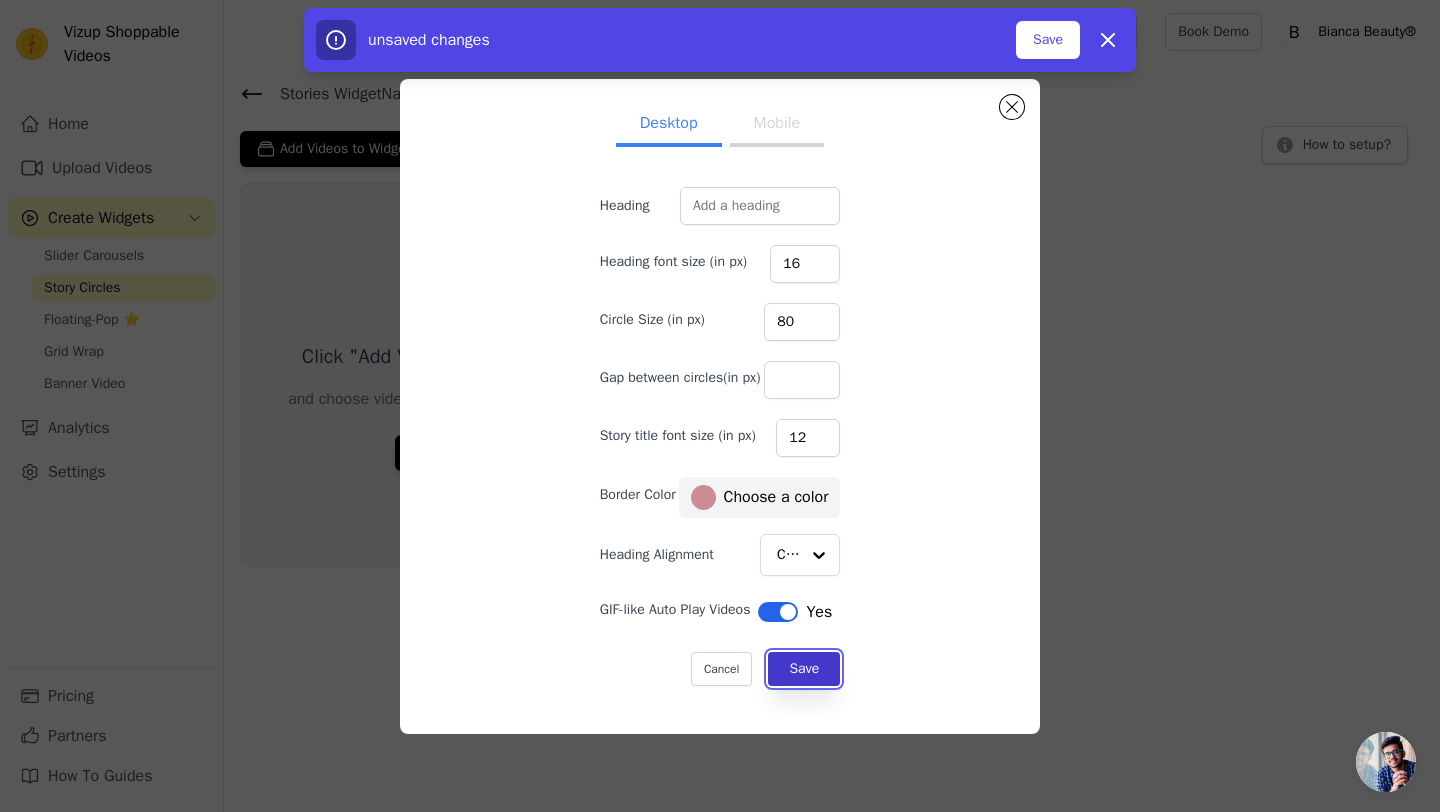 click on "Save" at bounding box center (804, 669) 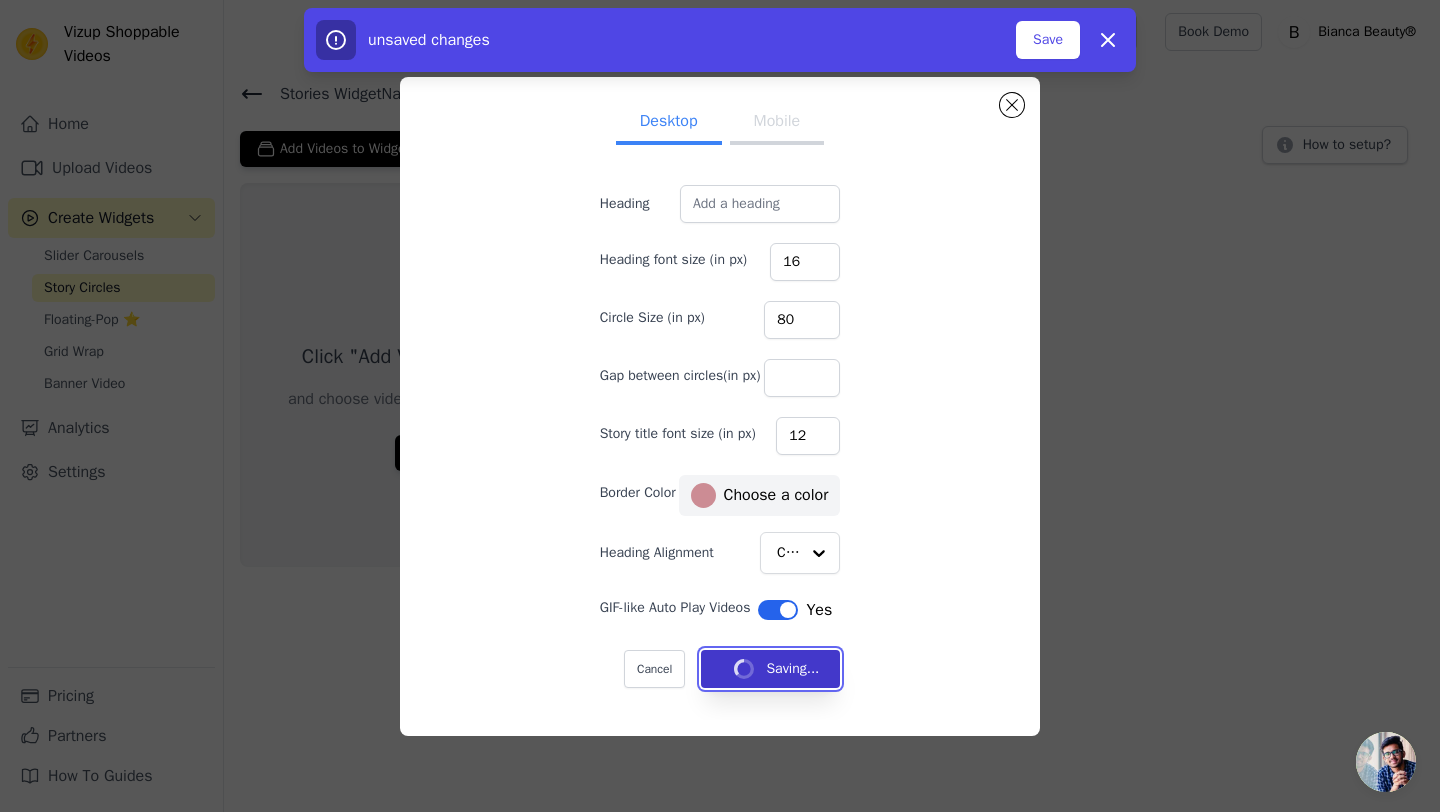 type 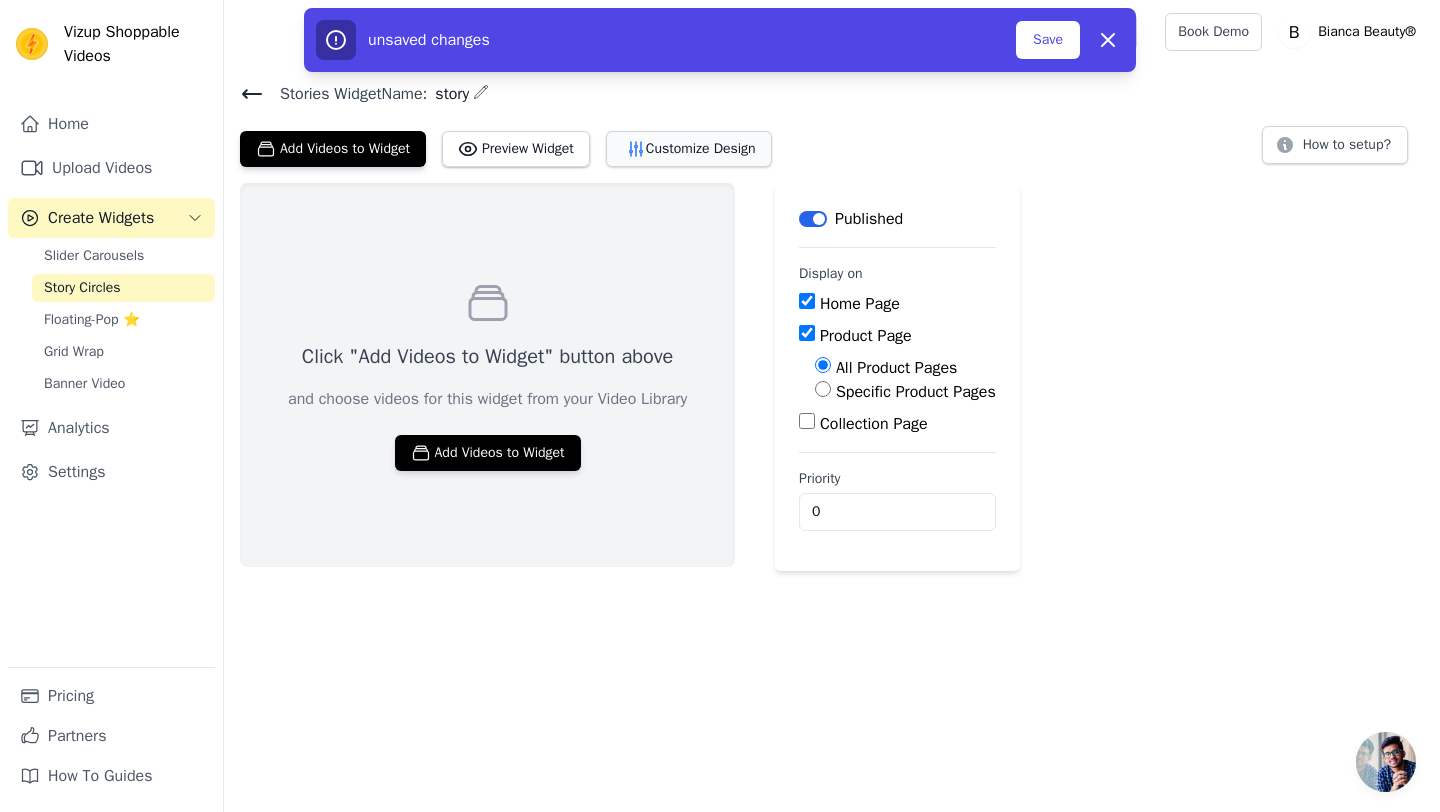 click on "Customize Design" at bounding box center [689, 149] 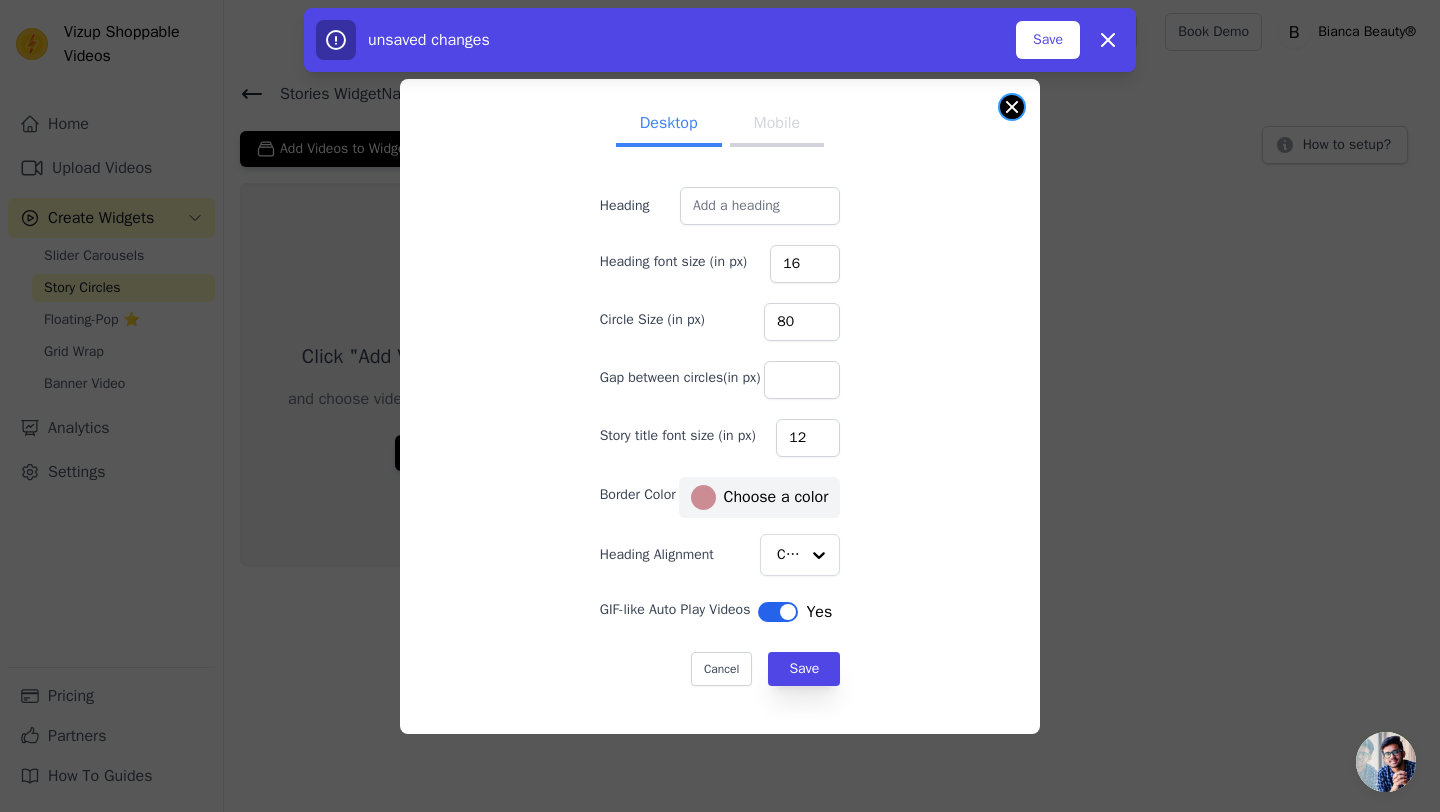click at bounding box center (1012, 107) 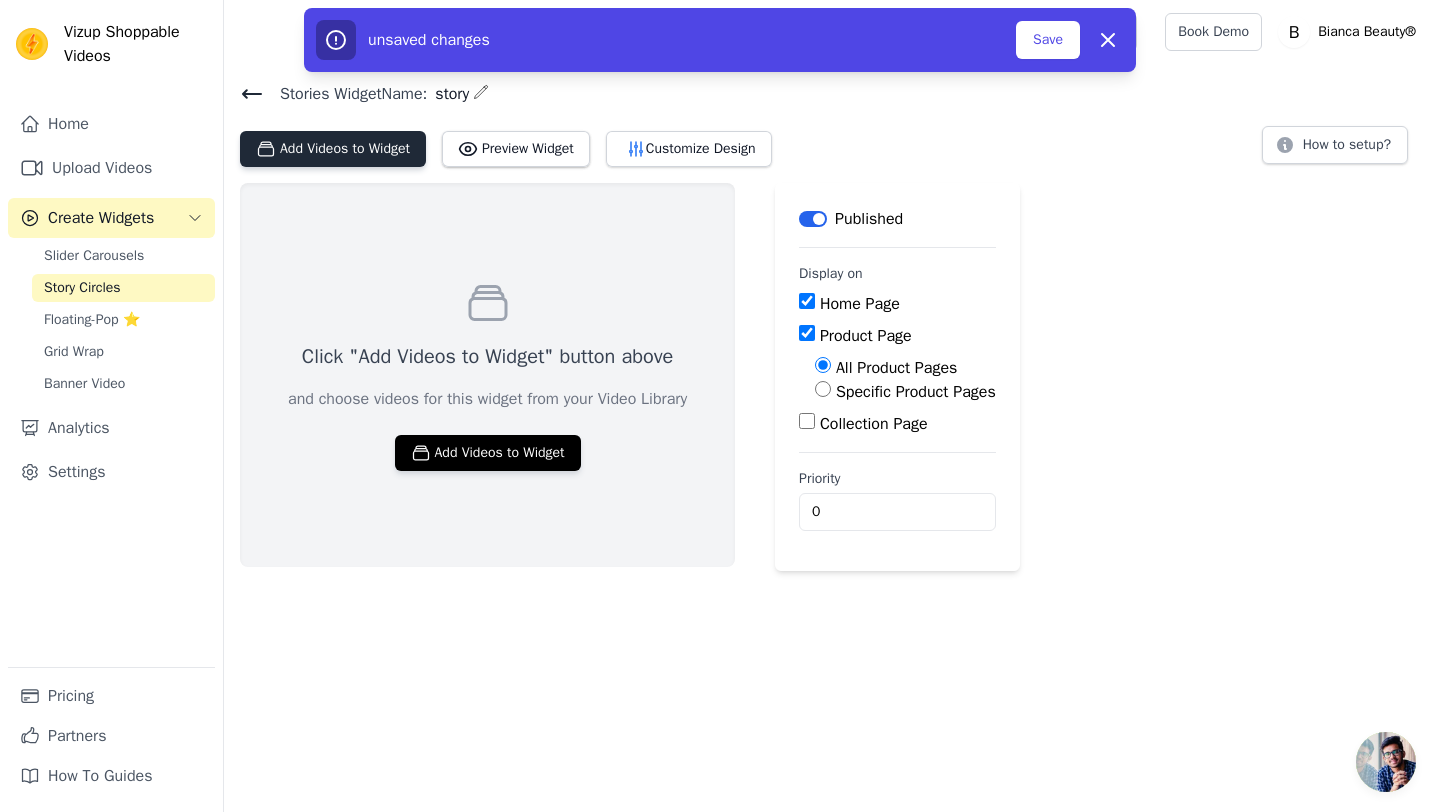 click on "Add Videos to Widget" at bounding box center (333, 149) 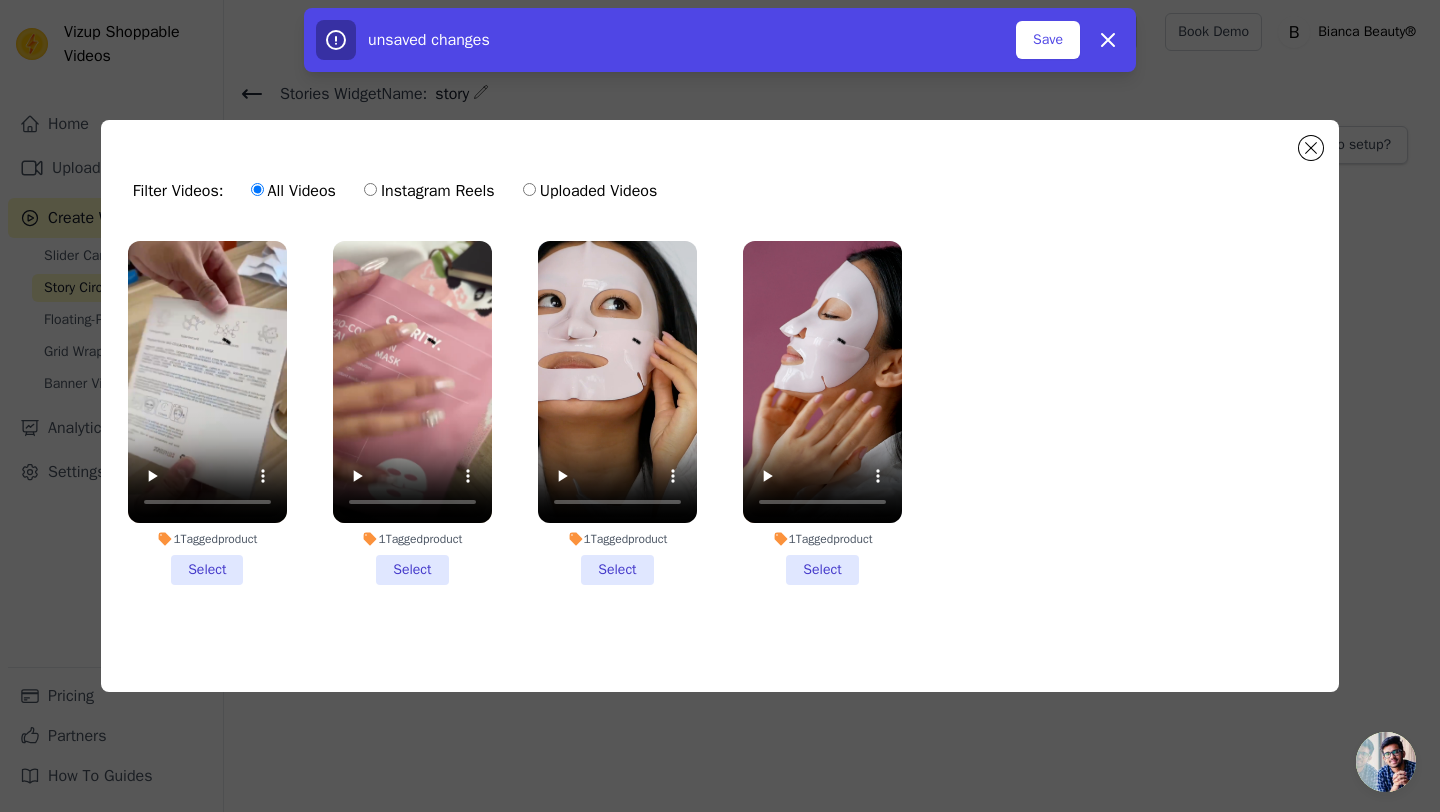 click on "1  Tagged  product     Select" at bounding box center [207, 413] 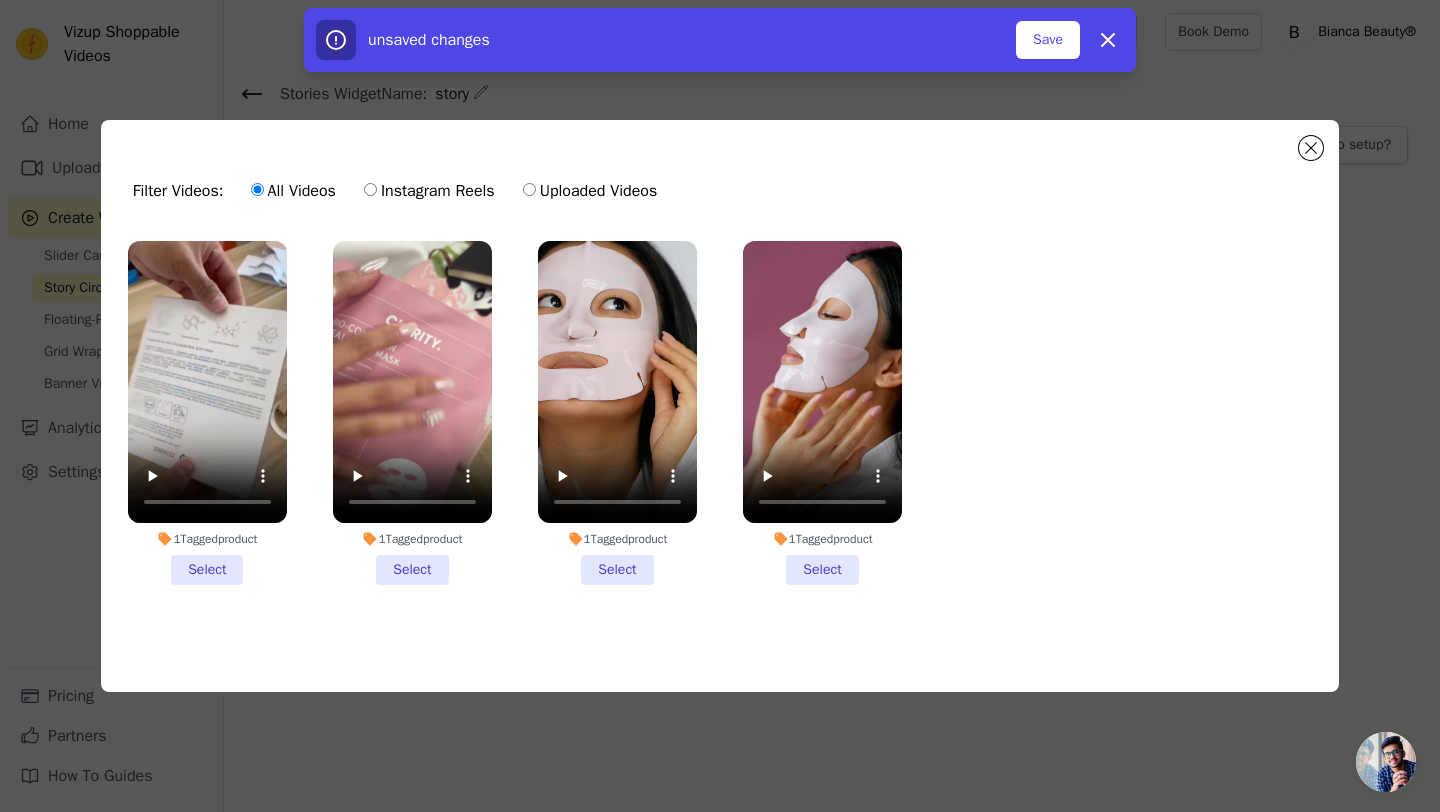 click on "1  Tagged  product     Select" at bounding box center [0, 0] 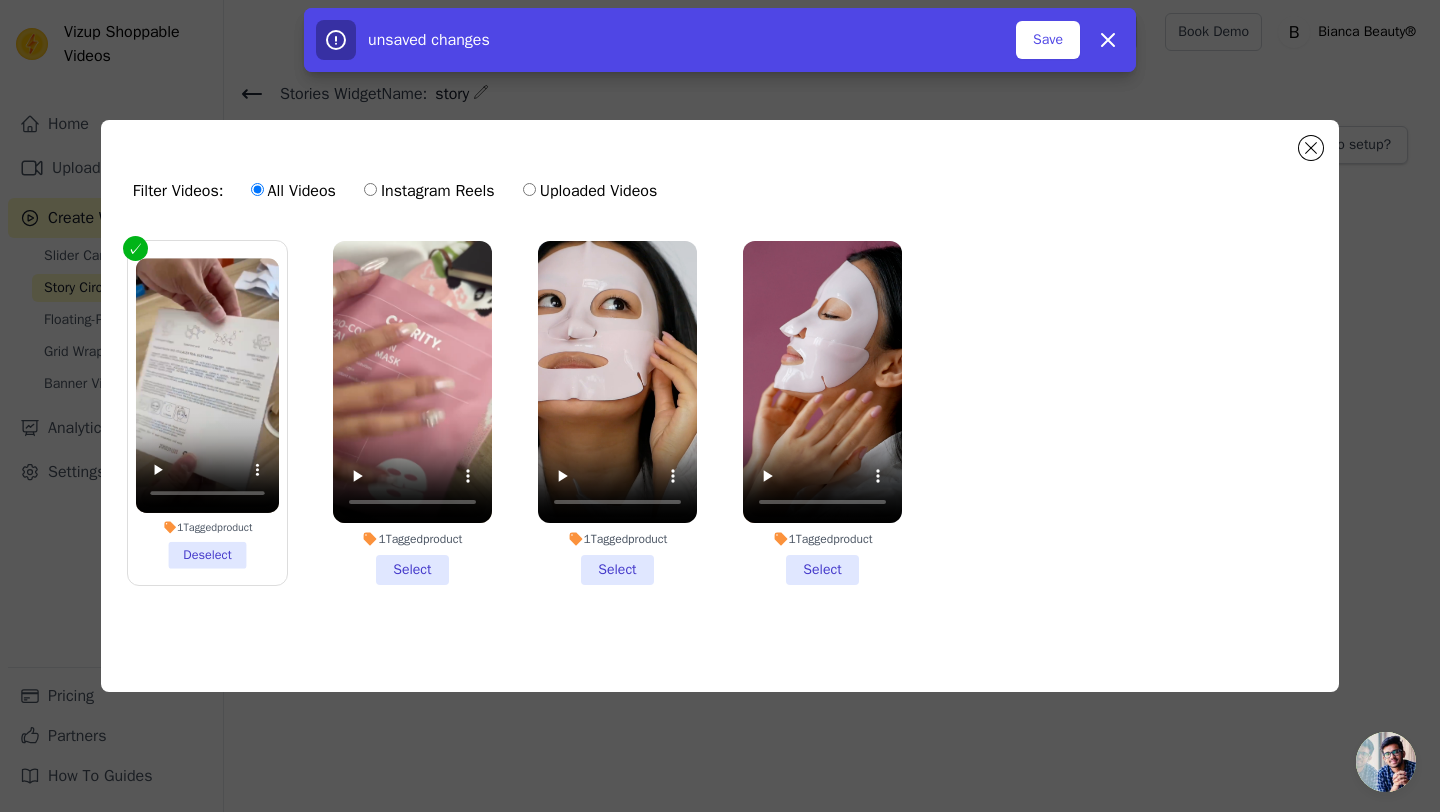click on "Filter Videos:
All Videos
Instagram Reels
Uploaded Videos               1  Tagged  product     Deselect         1  Tagged  product     Select         1  Tagged  product     Select         1  Tagged  product     Select       1  videos selected     Add To Widget   Dismiss" 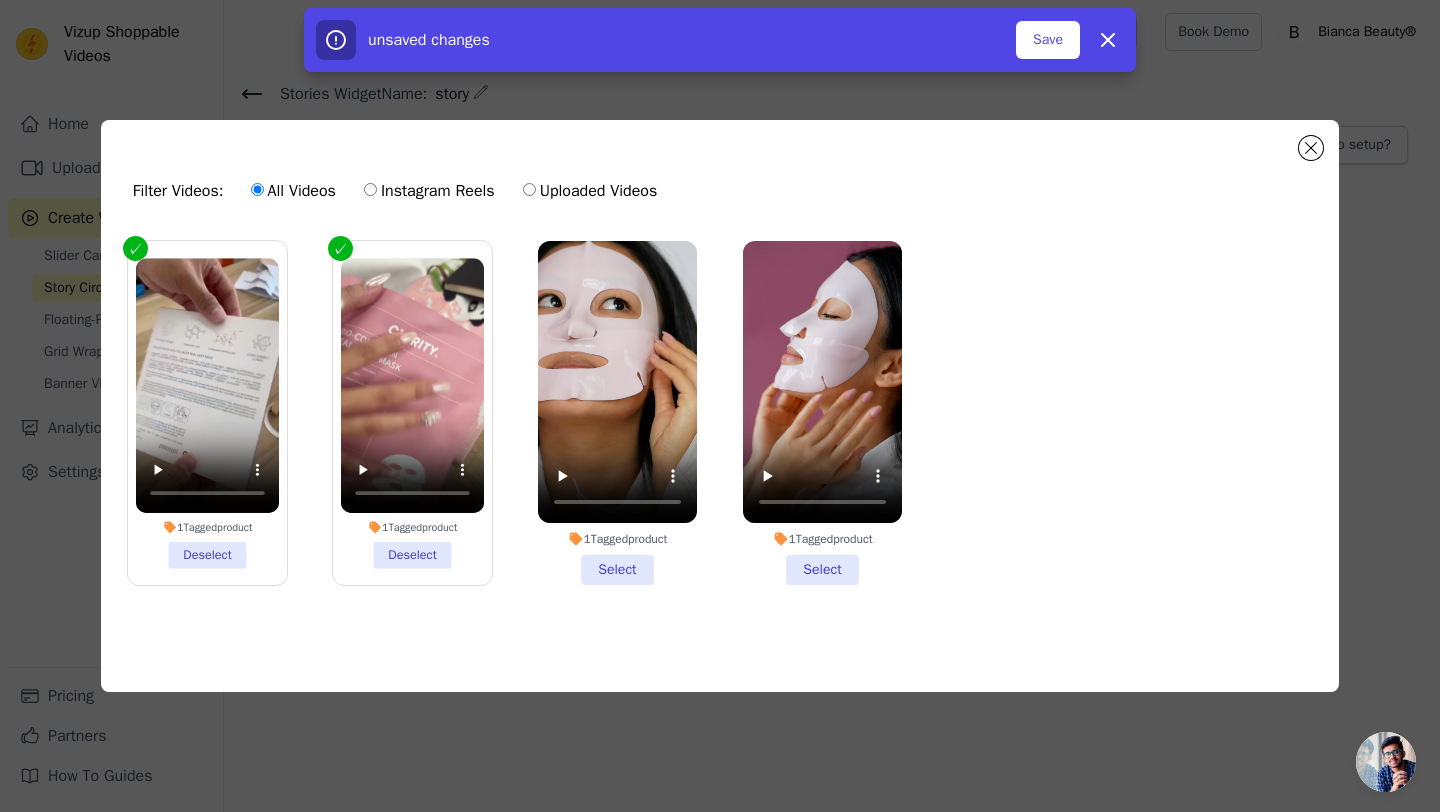 click on "1  Tagged  product     Select" at bounding box center (617, 413) 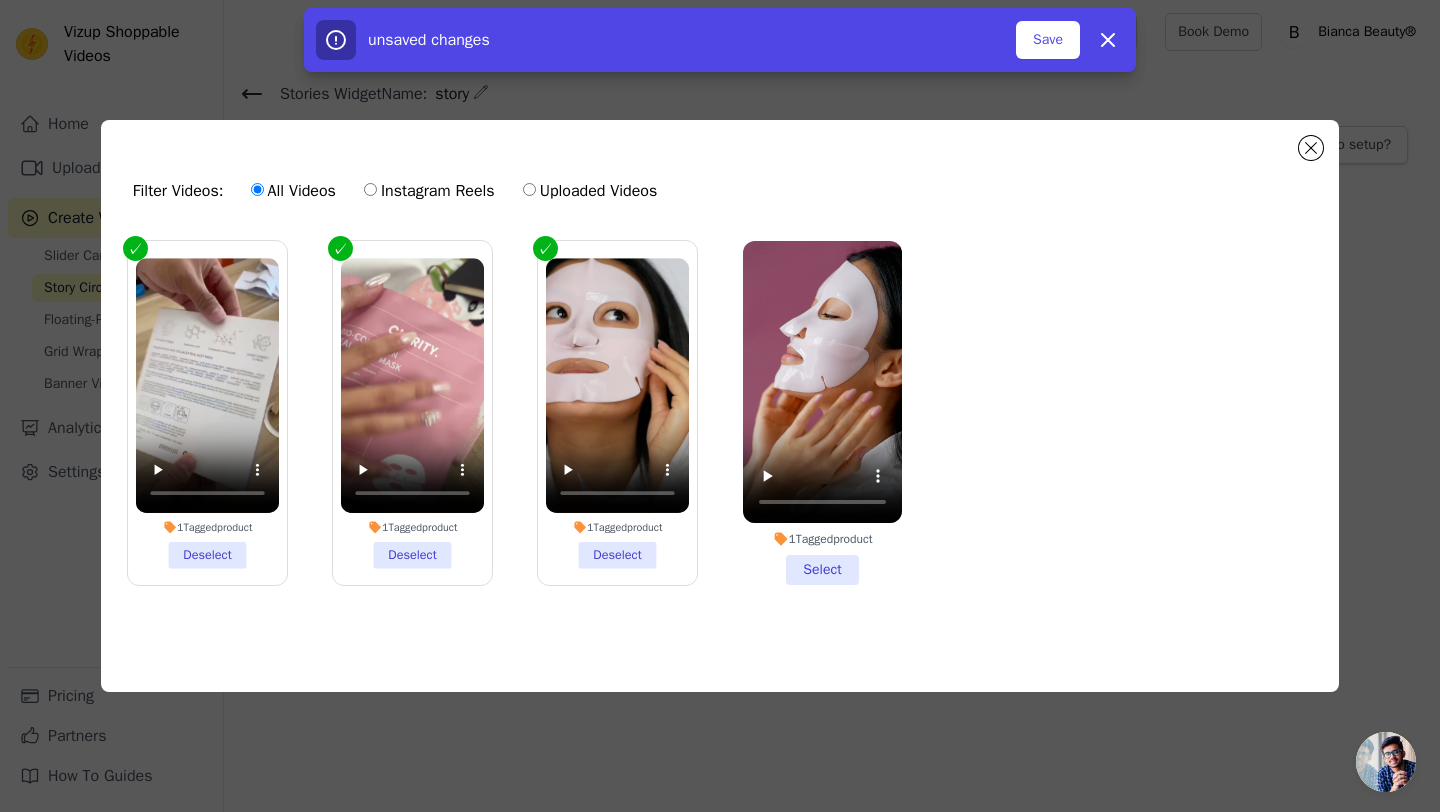 click on "1  Tagged  product     Select" at bounding box center [822, 413] 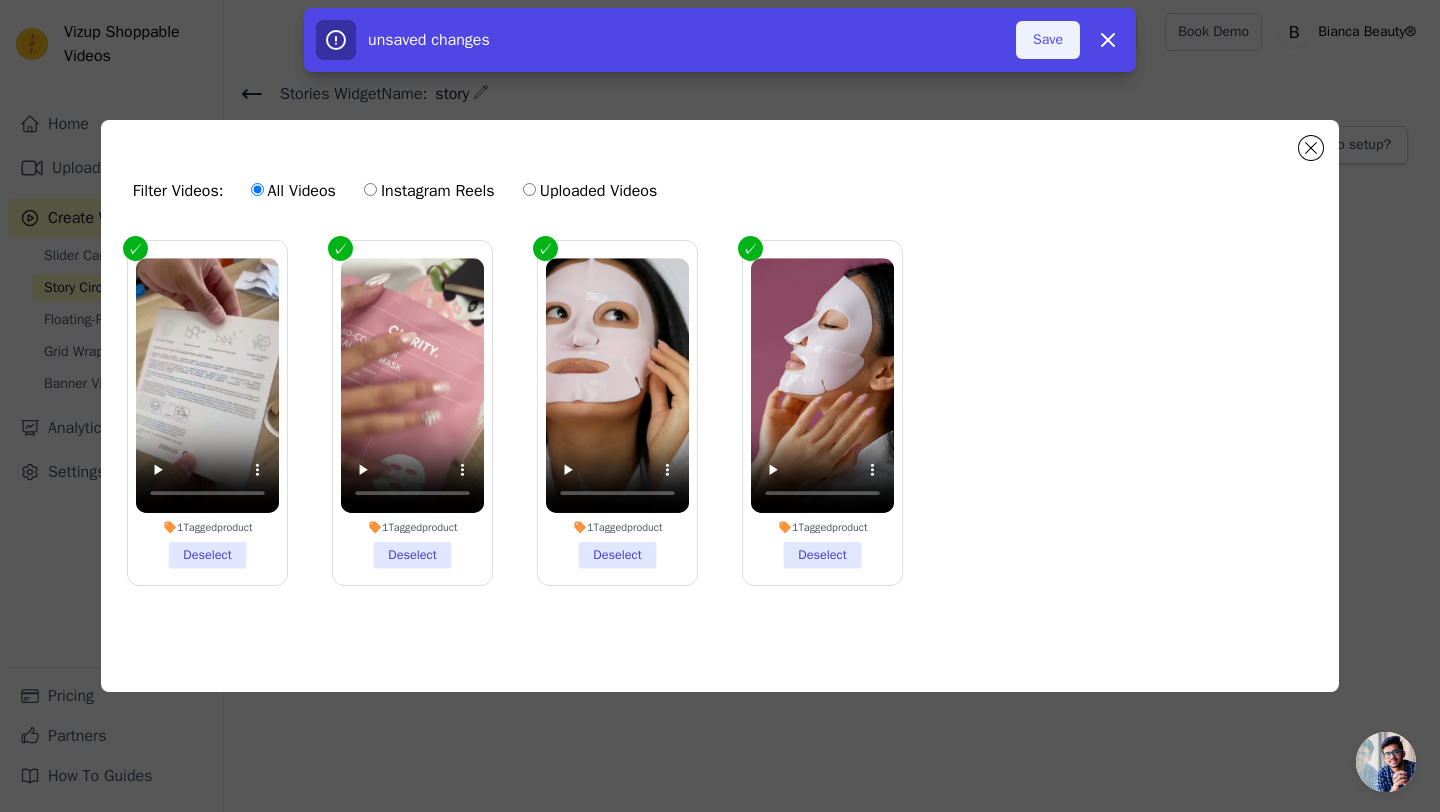 click on "Save" at bounding box center [1048, 40] 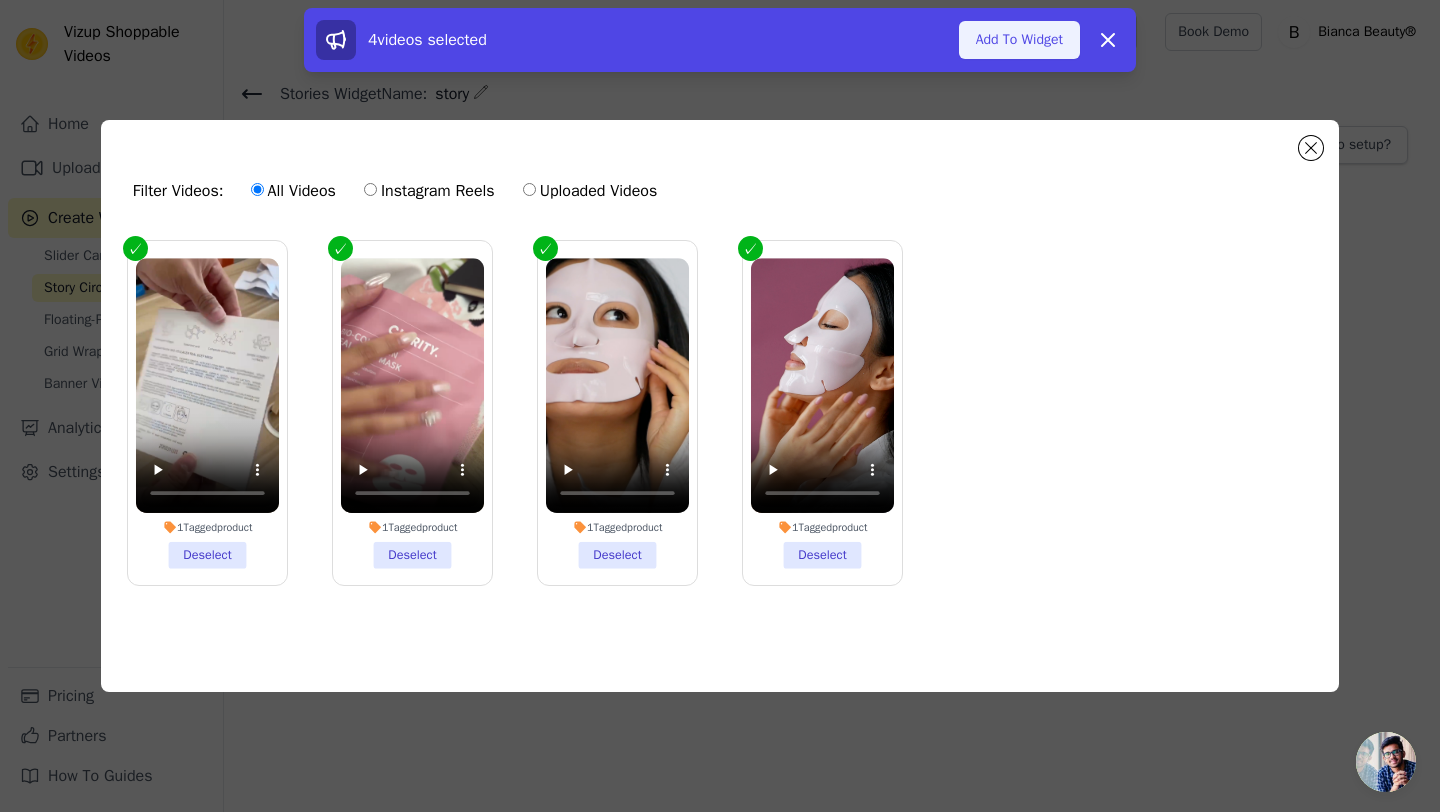 click on "Add To Widget" at bounding box center [1019, 40] 